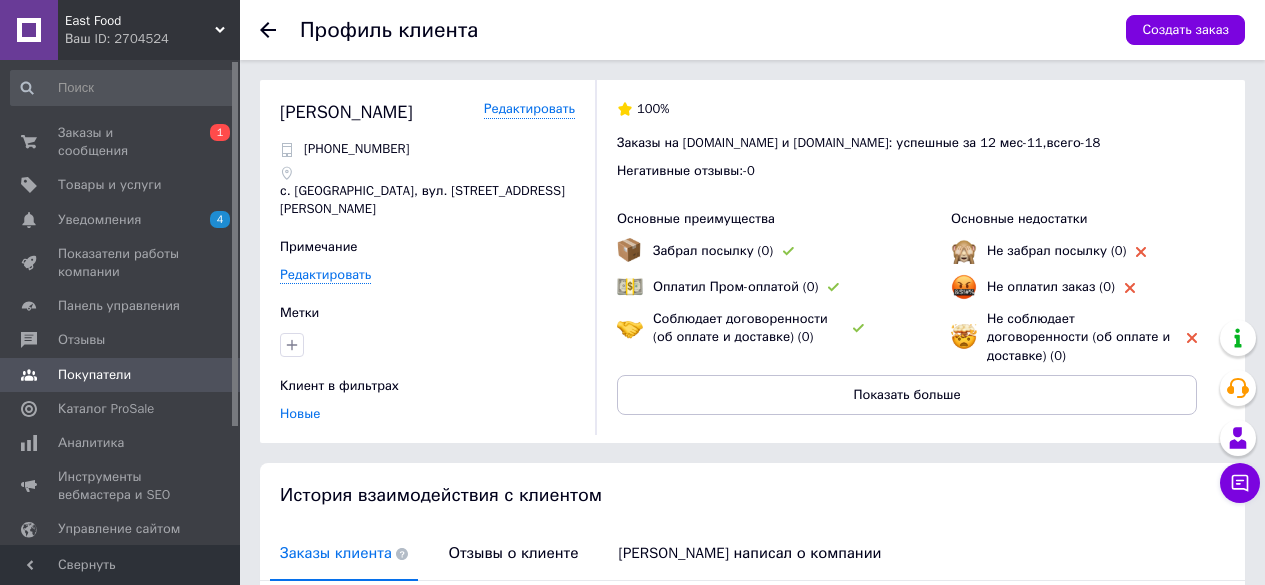 scroll, scrollTop: 100, scrollLeft: 0, axis: vertical 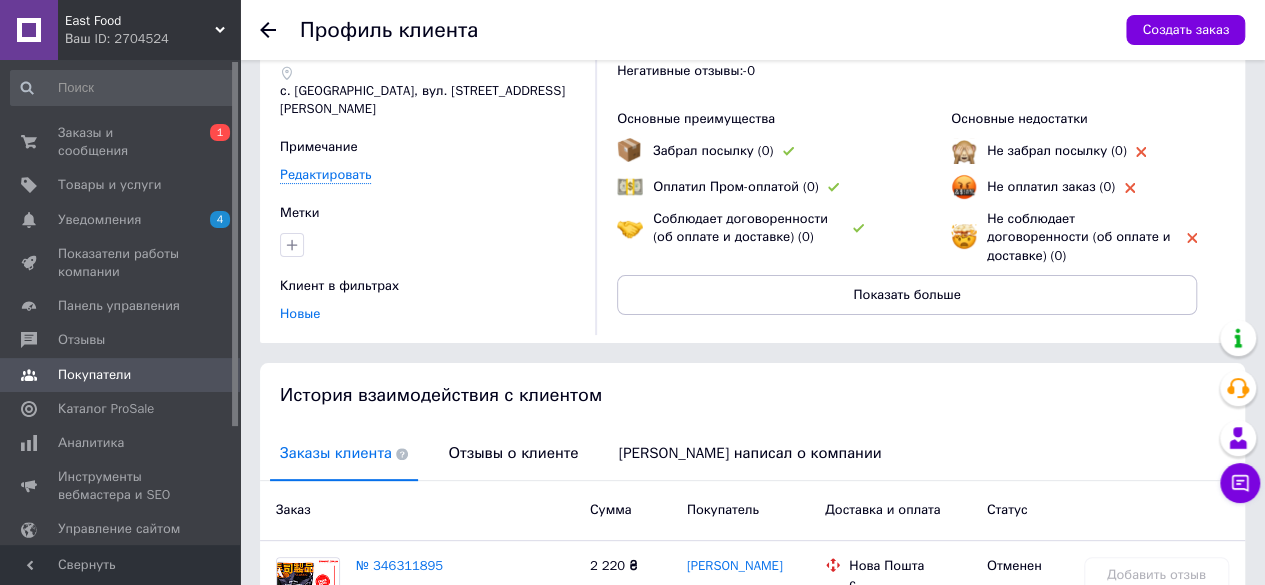 click 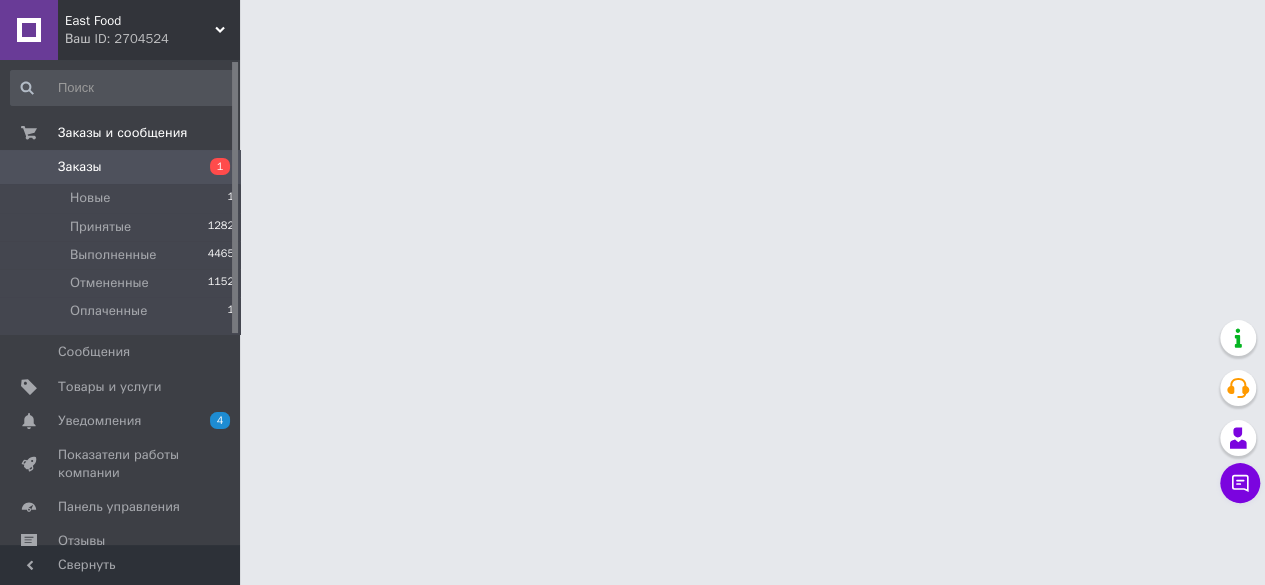 scroll, scrollTop: 0, scrollLeft: 0, axis: both 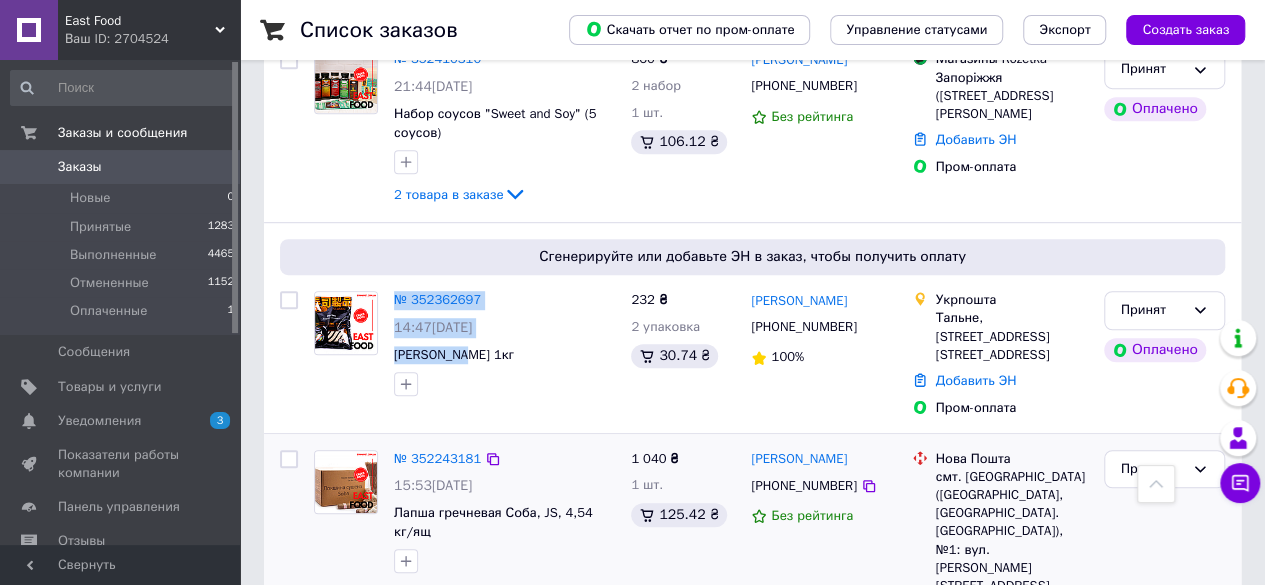 drag, startPoint x: 382, startPoint y: 351, endPoint x: 538, endPoint y: 419, distance: 170.17638 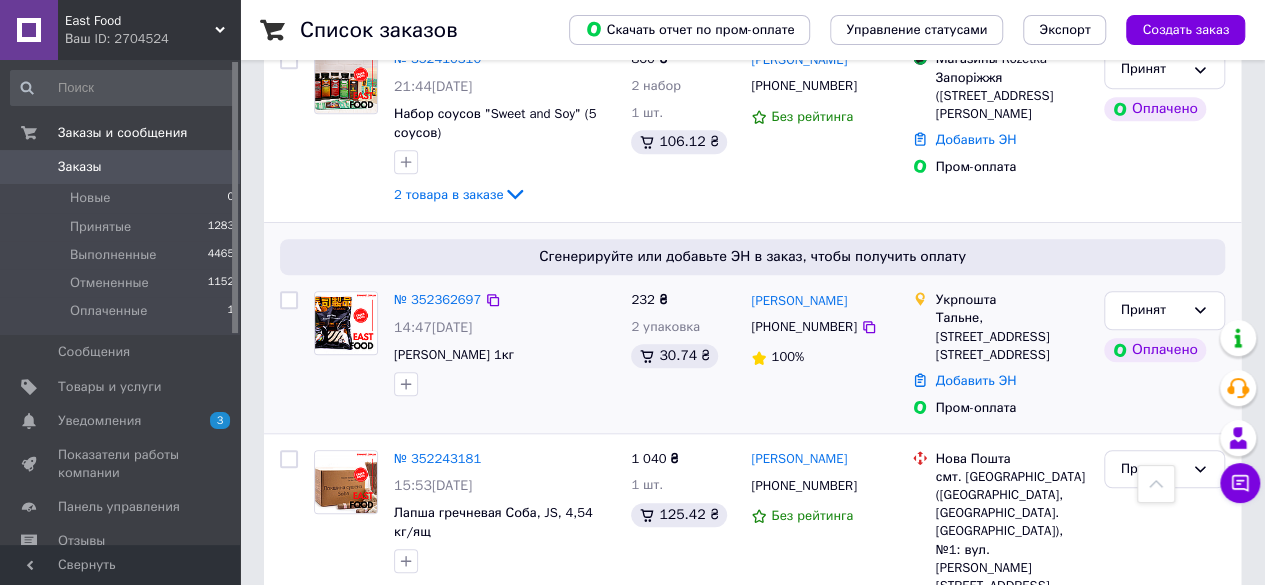 drag, startPoint x: 544, startPoint y: 413, endPoint x: 534, endPoint y: 400, distance: 16.40122 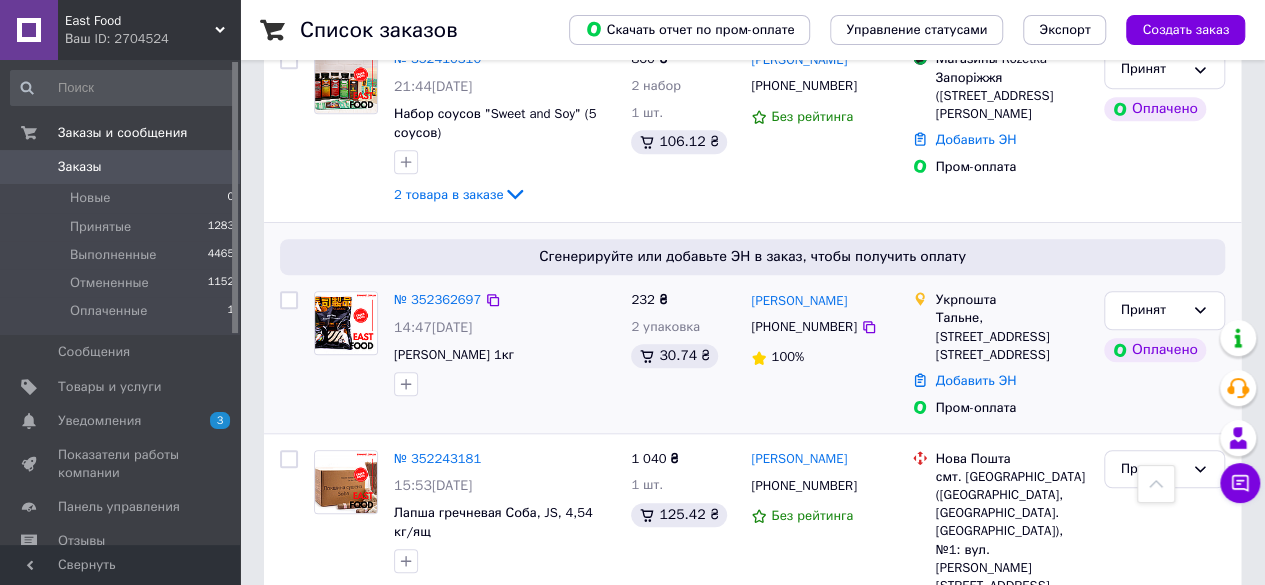 click on "№ 352362697 14:47[DATE] [PERSON_NAME]  1кг" at bounding box center (504, 343) 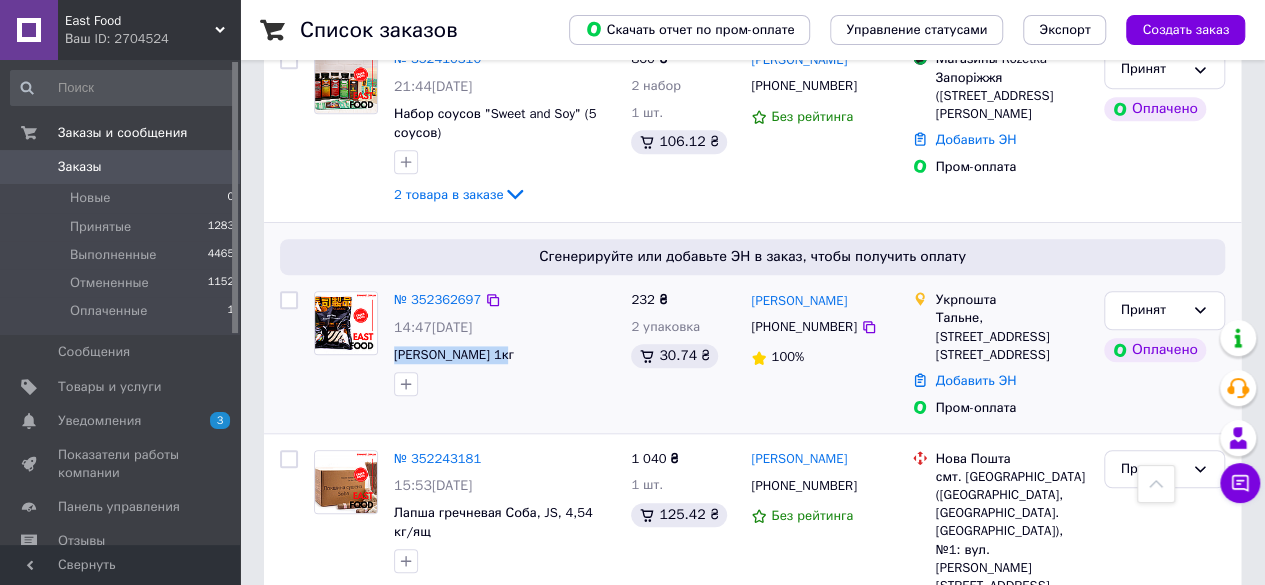 drag, startPoint x: 391, startPoint y: 352, endPoint x: 503, endPoint y: 360, distance: 112.28535 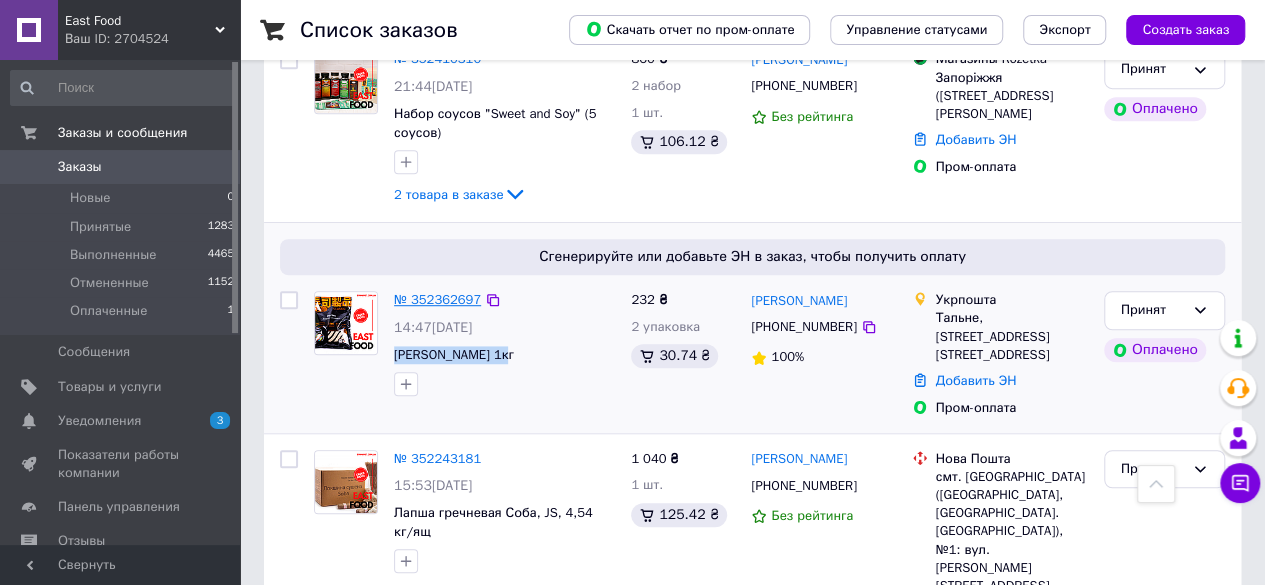 click on "№ 352362697" at bounding box center (437, 299) 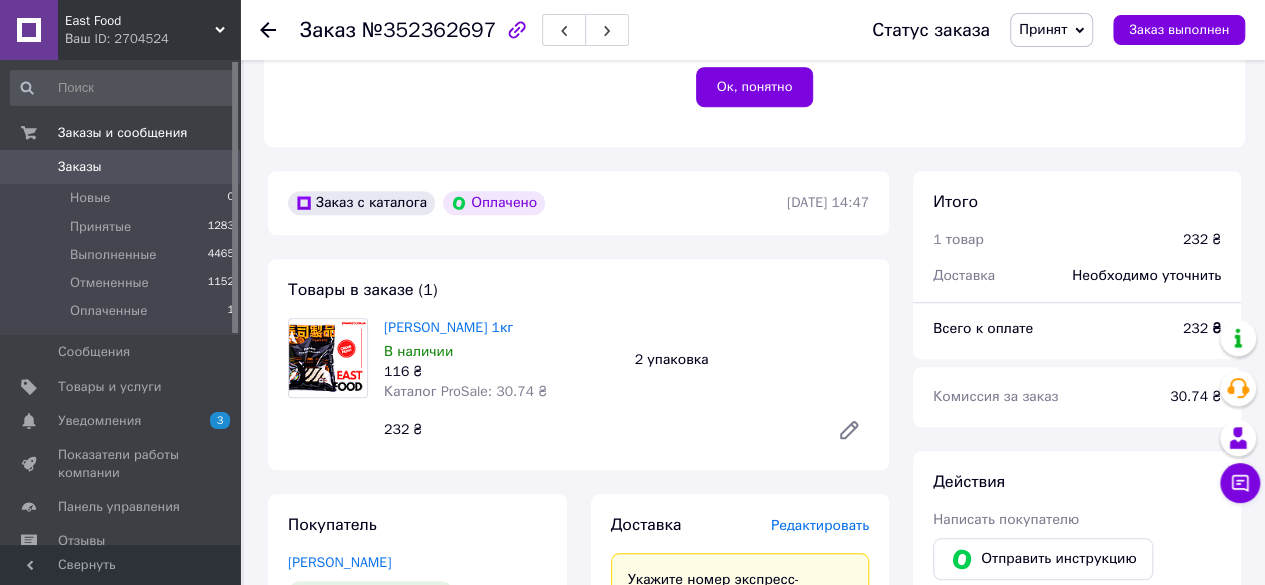 scroll, scrollTop: 600, scrollLeft: 0, axis: vertical 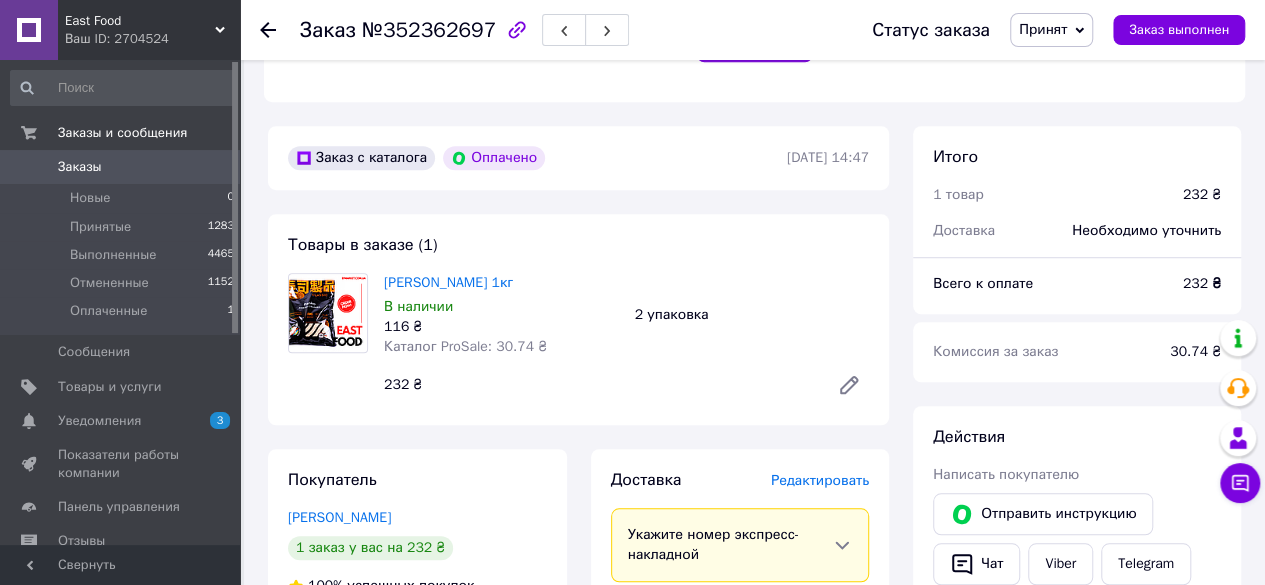 click 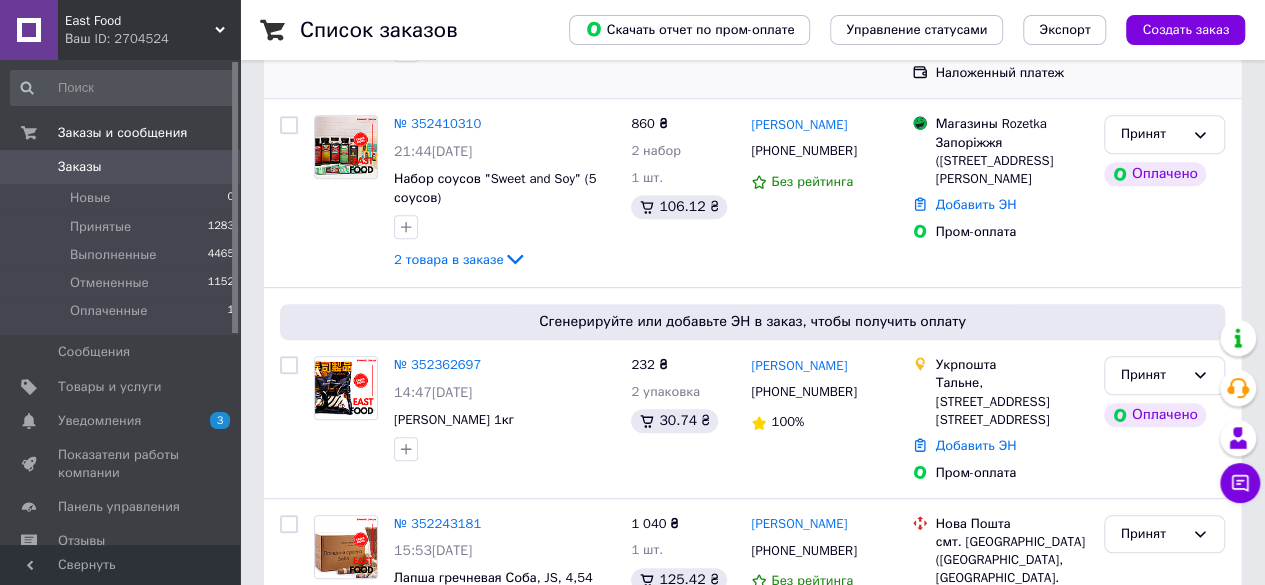 scroll, scrollTop: 500, scrollLeft: 0, axis: vertical 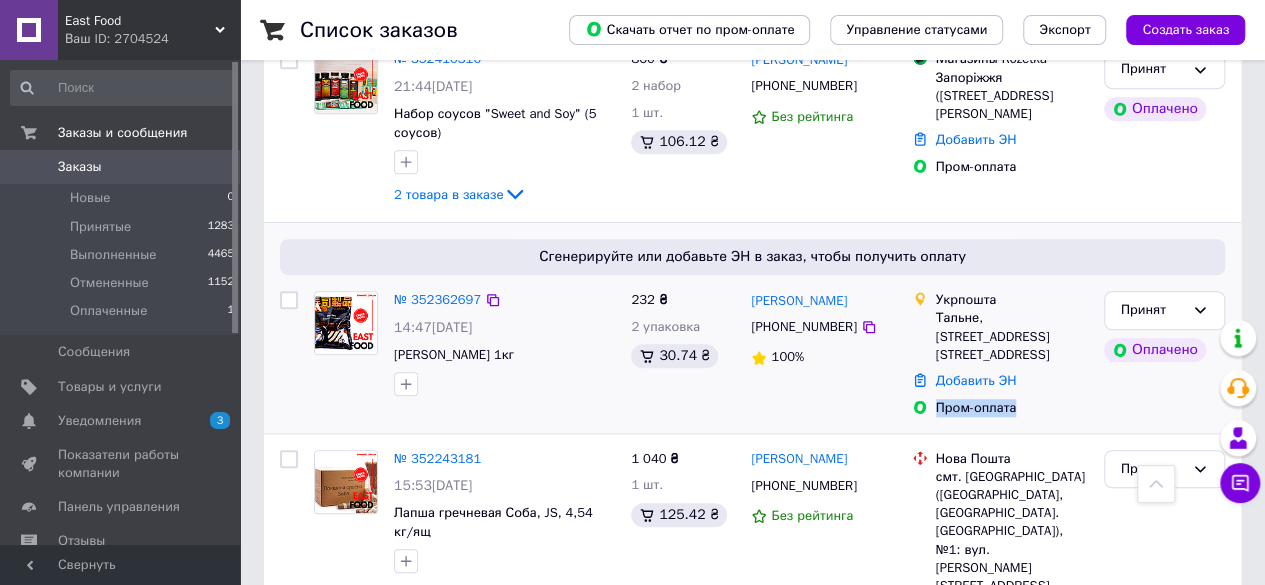 drag, startPoint x: 946, startPoint y: 389, endPoint x: 1062, endPoint y: 389, distance: 116 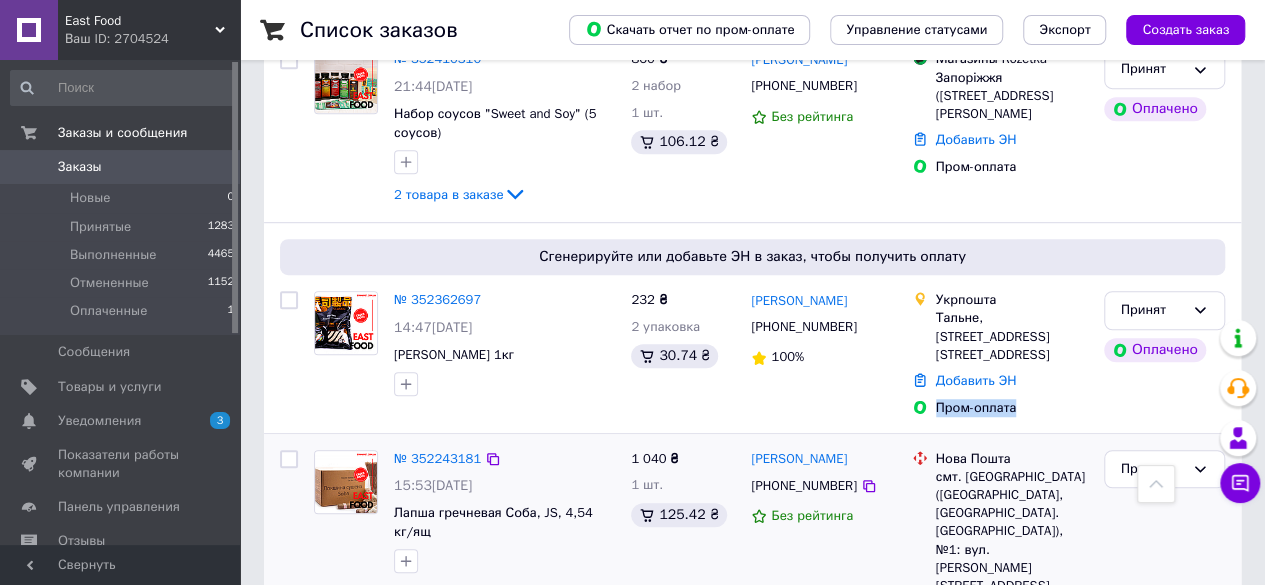 copy on "Пром-оплата" 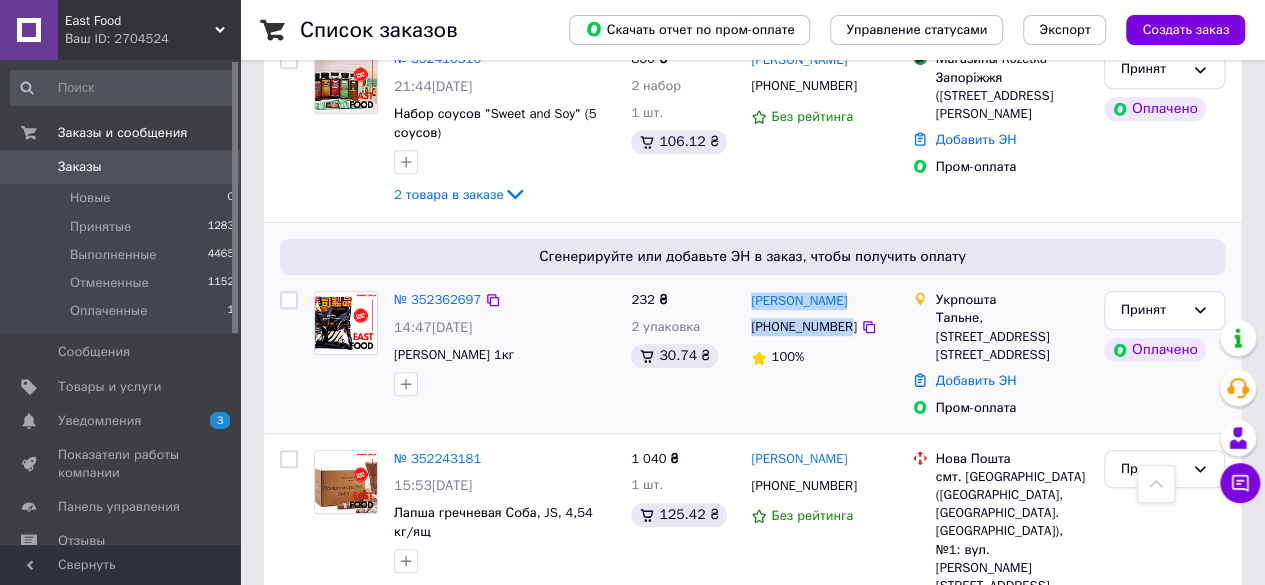 drag, startPoint x: 747, startPoint y: 296, endPoint x: 842, endPoint y: 329, distance: 100.56838 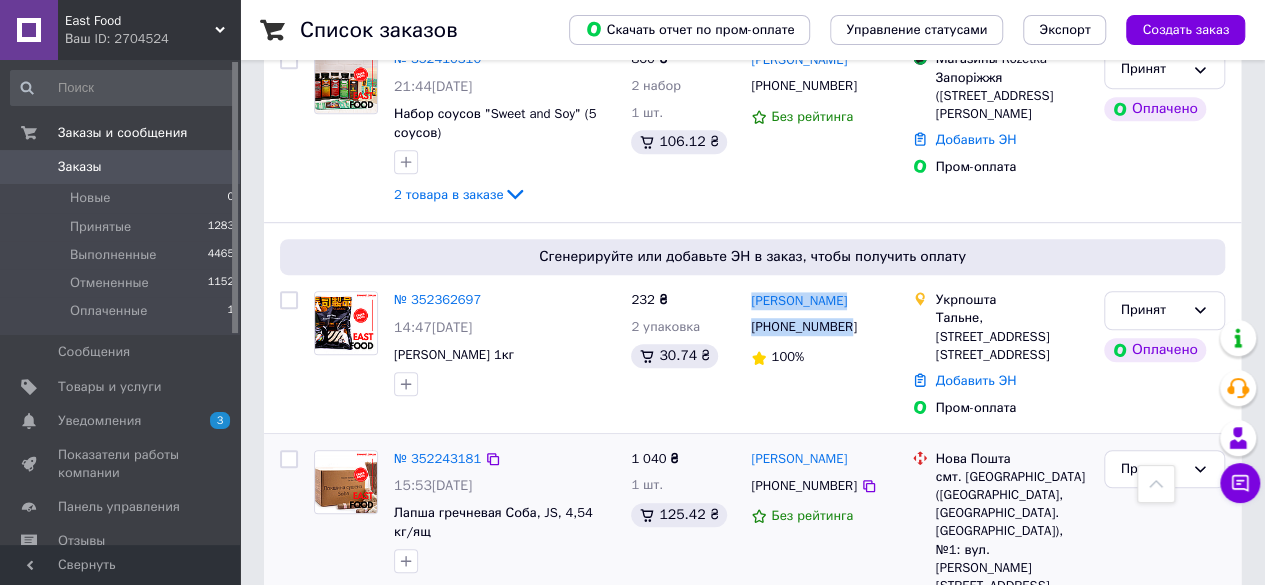 copy on "[PERSON_NAME] [PHONE_NUMBER]" 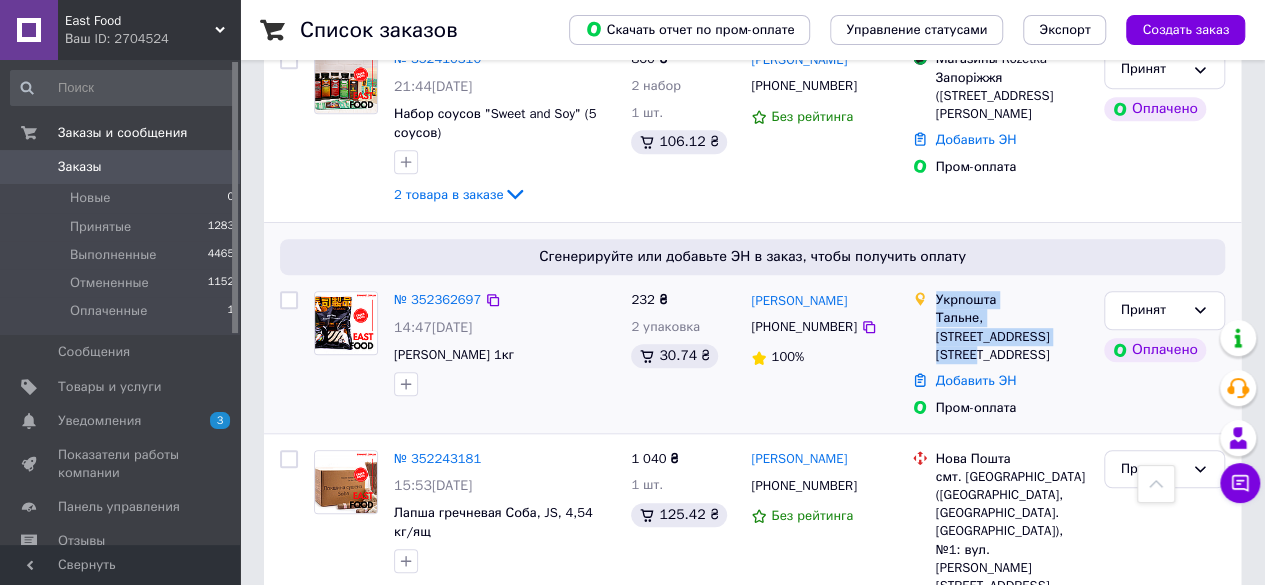 drag, startPoint x: 932, startPoint y: 294, endPoint x: 1022, endPoint y: 344, distance: 102.9563 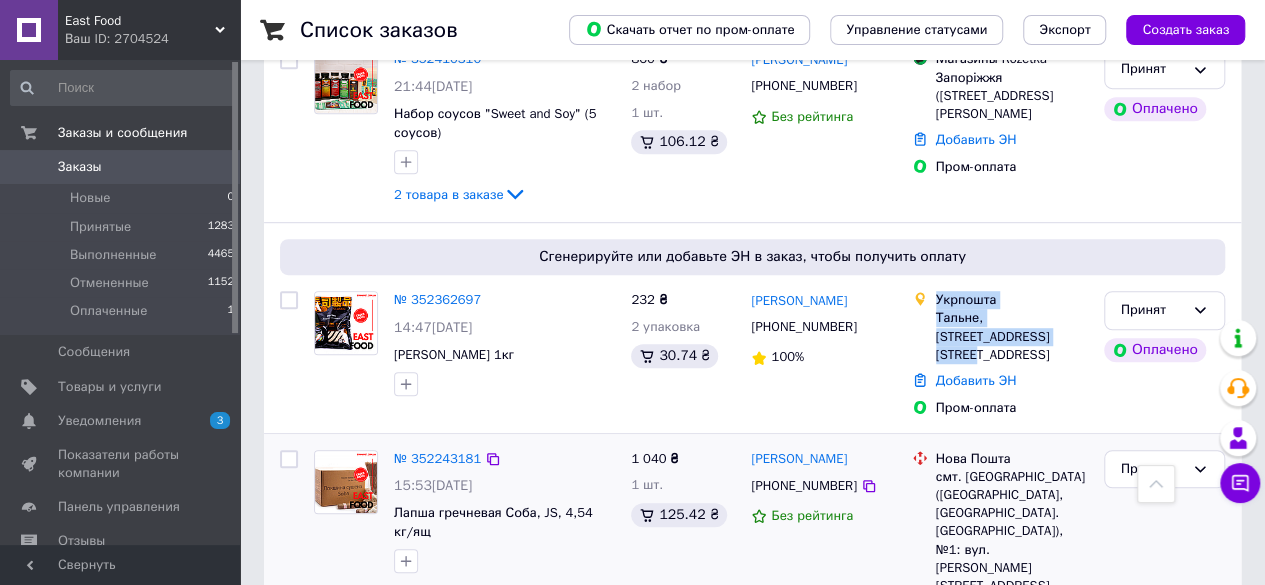 copy on "[GEOGRAPHIC_DATA][STREET_ADDRESS] [STREET_ADDRESS]" 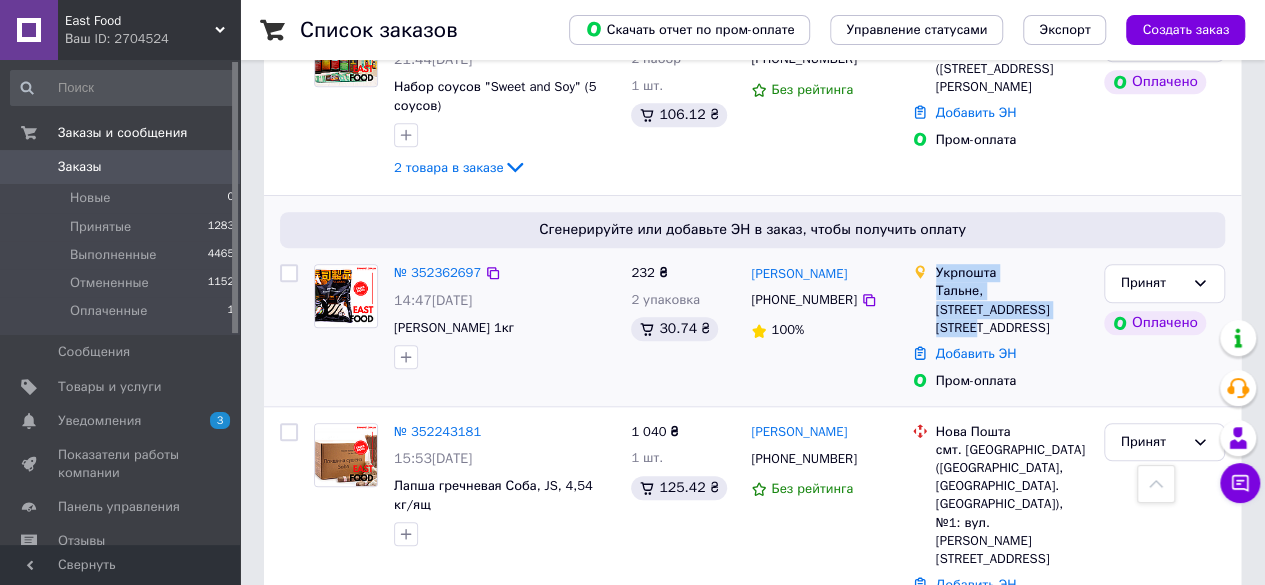 scroll, scrollTop: 500, scrollLeft: 0, axis: vertical 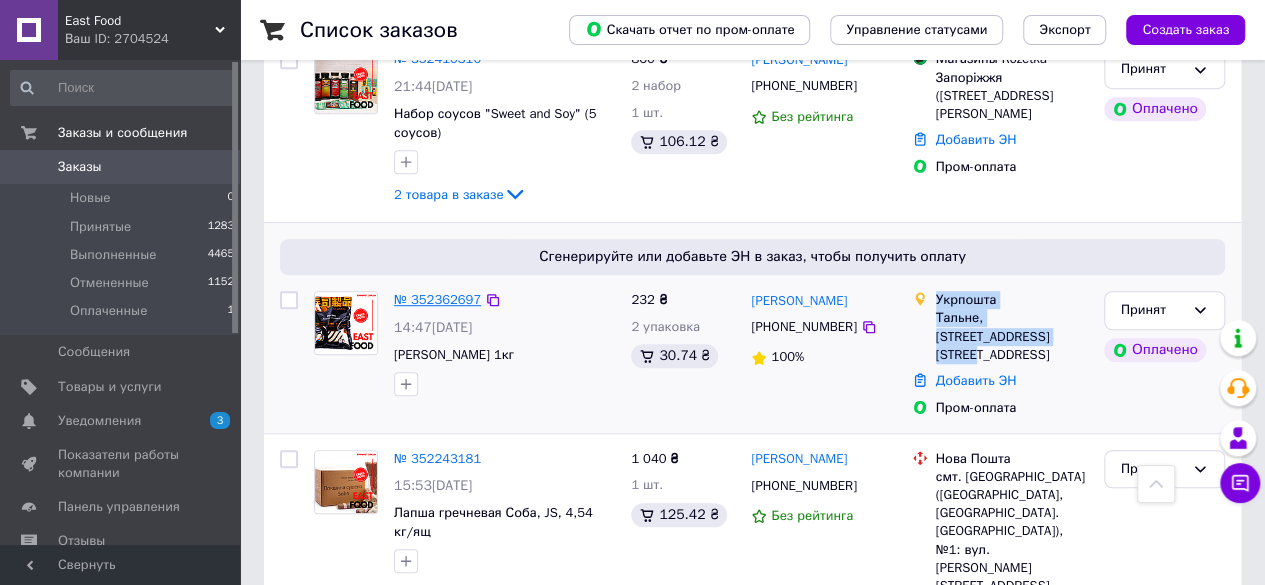 click on "№ 352362697" at bounding box center (437, 299) 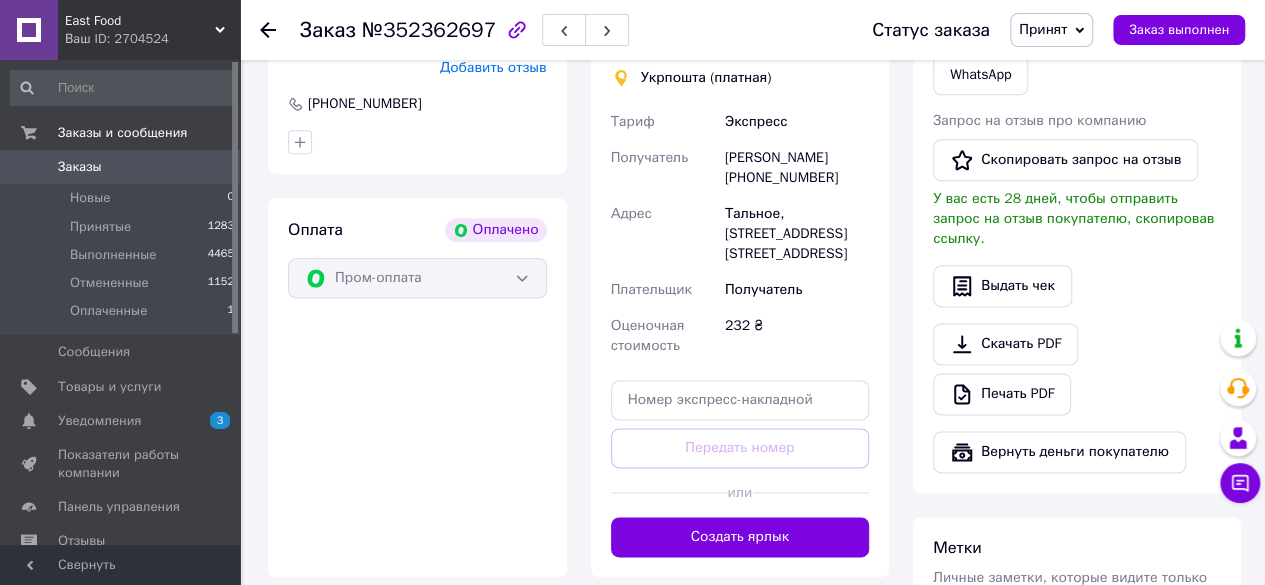 scroll, scrollTop: 1200, scrollLeft: 0, axis: vertical 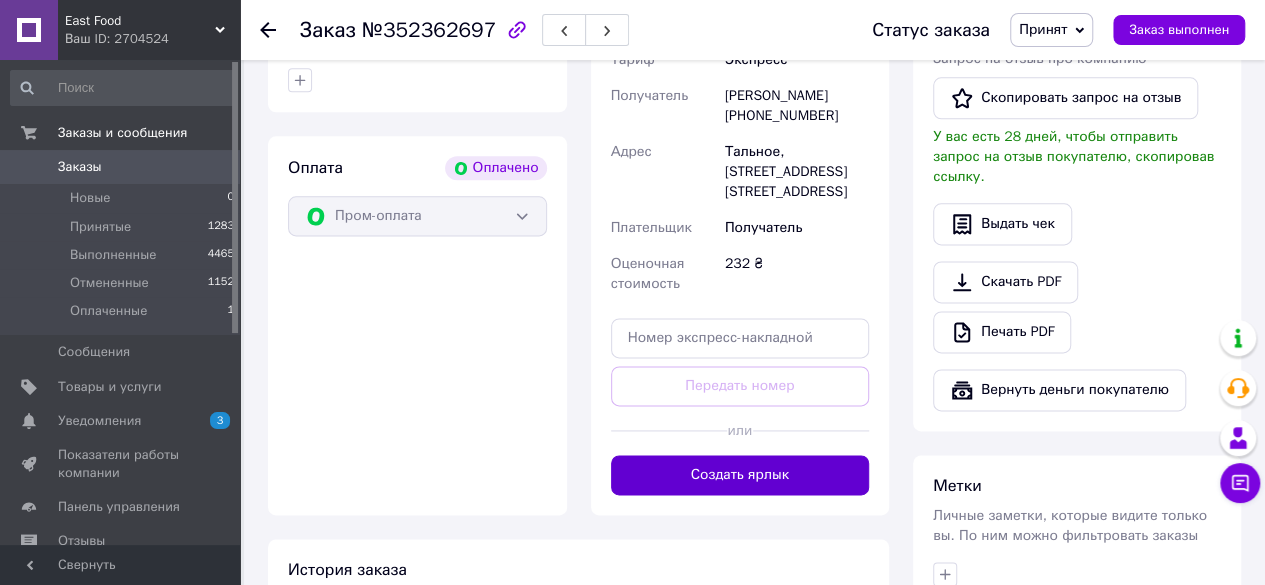 click on "Создать ярлык" at bounding box center [740, 475] 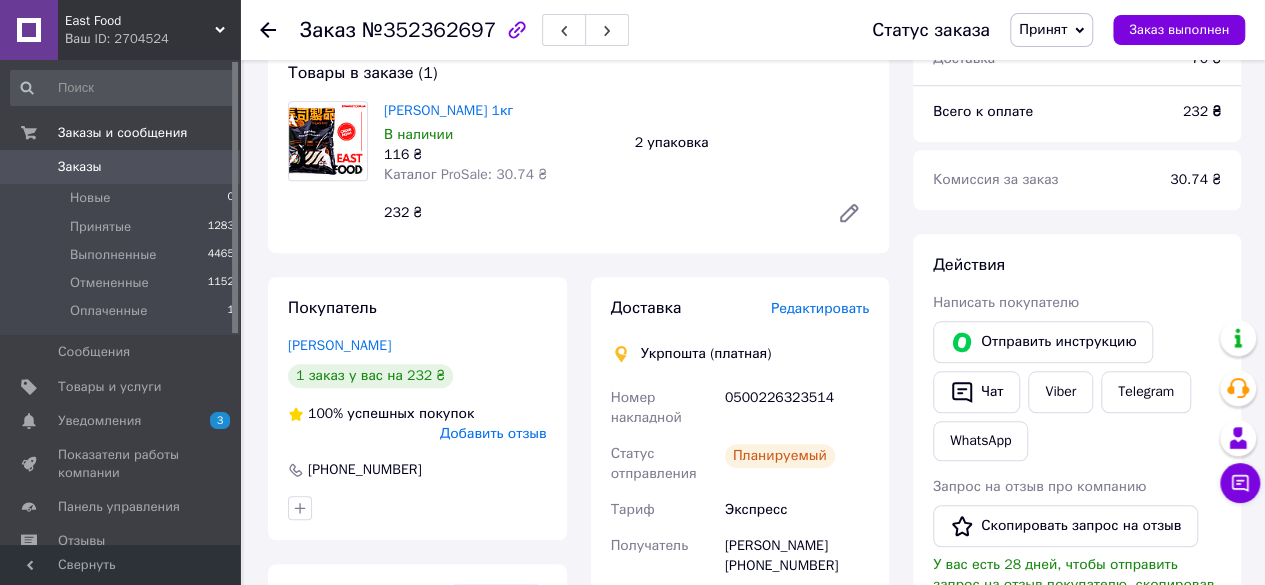 scroll, scrollTop: 800, scrollLeft: 0, axis: vertical 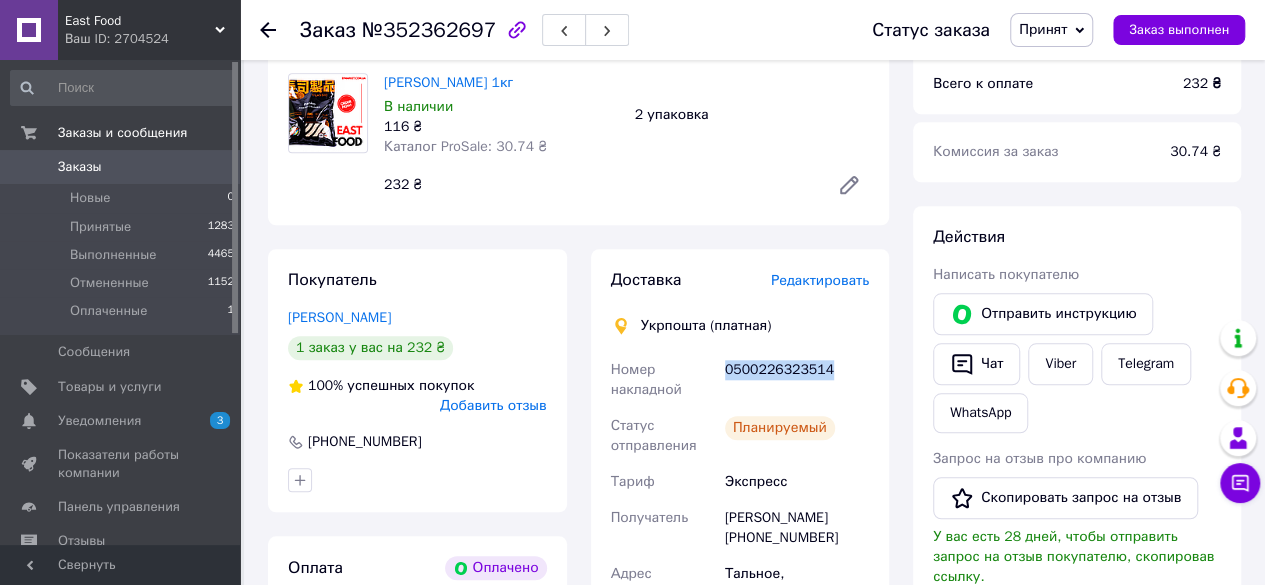 drag, startPoint x: 720, startPoint y: 357, endPoint x: 832, endPoint y: 360, distance: 112.04017 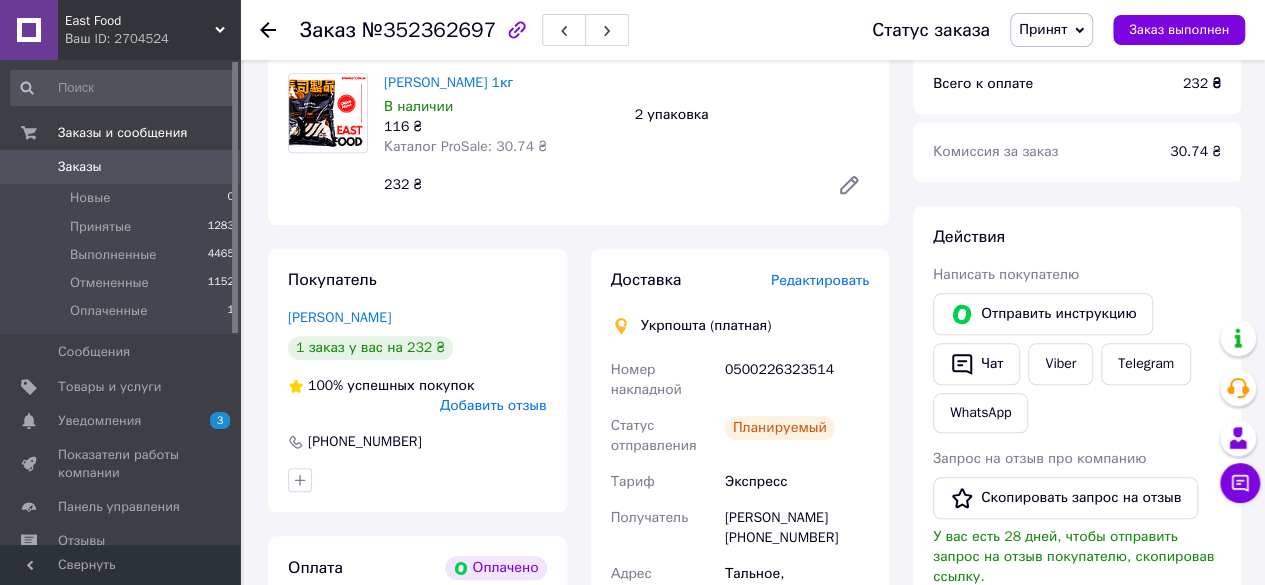 click on "Заказ №352362697 Статус заказа Принят Выполнен Отменен Оплаченный Заказ выполнен" at bounding box center [752, 30] 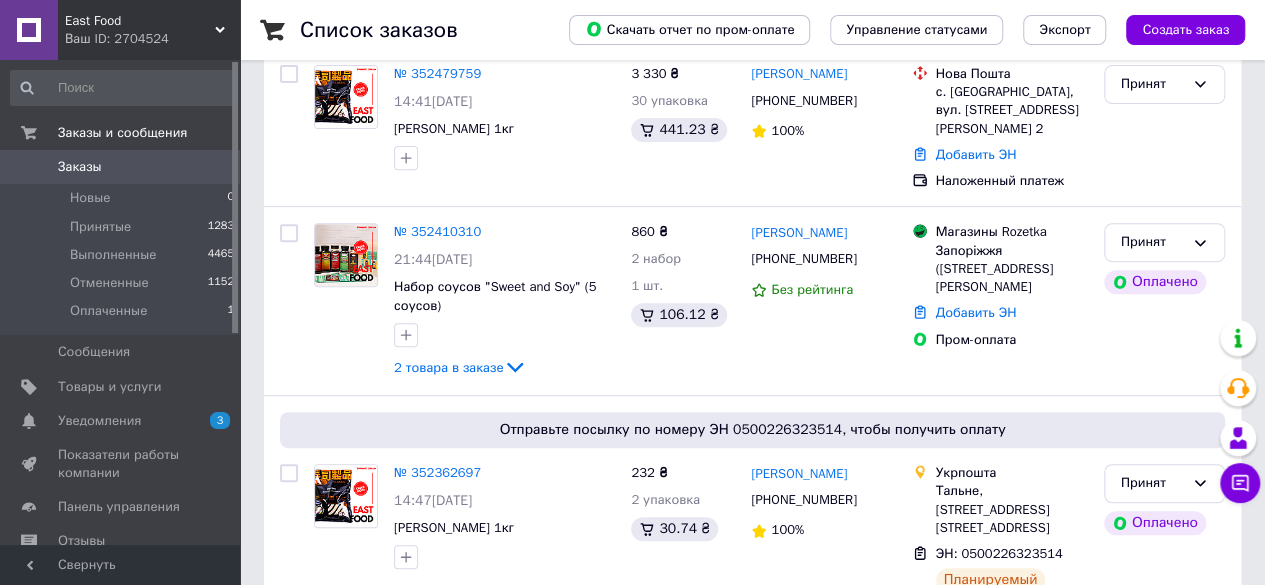 scroll, scrollTop: 400, scrollLeft: 0, axis: vertical 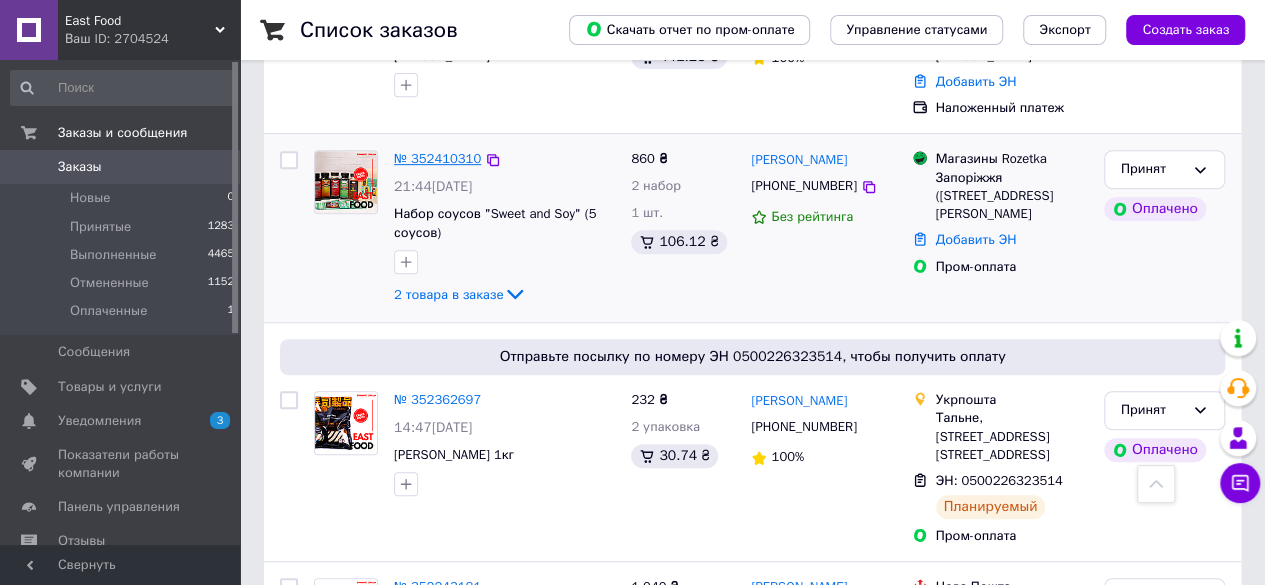 click on "№ 352410310" at bounding box center (437, 158) 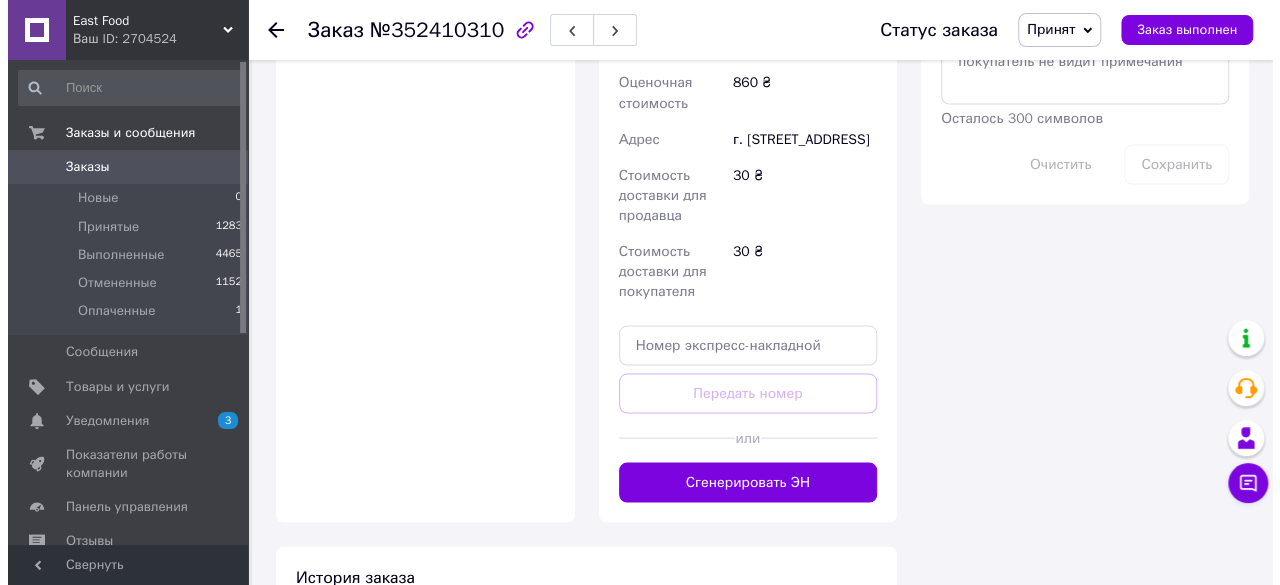 scroll, scrollTop: 1800, scrollLeft: 0, axis: vertical 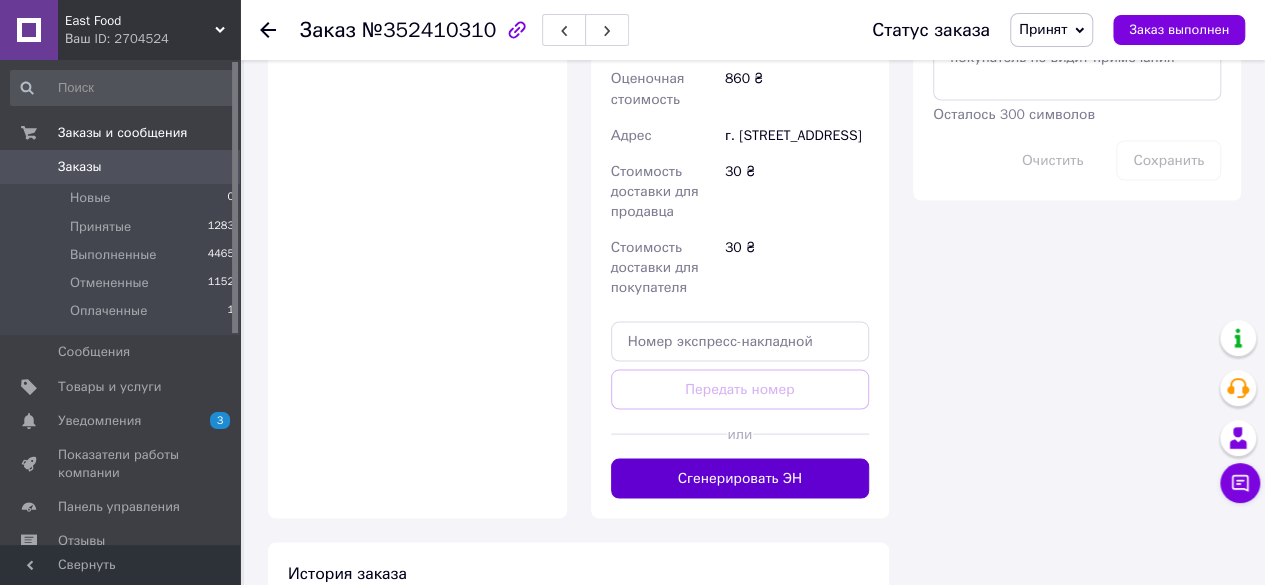 click on "Сгенерировать ЭН" at bounding box center (740, 478) 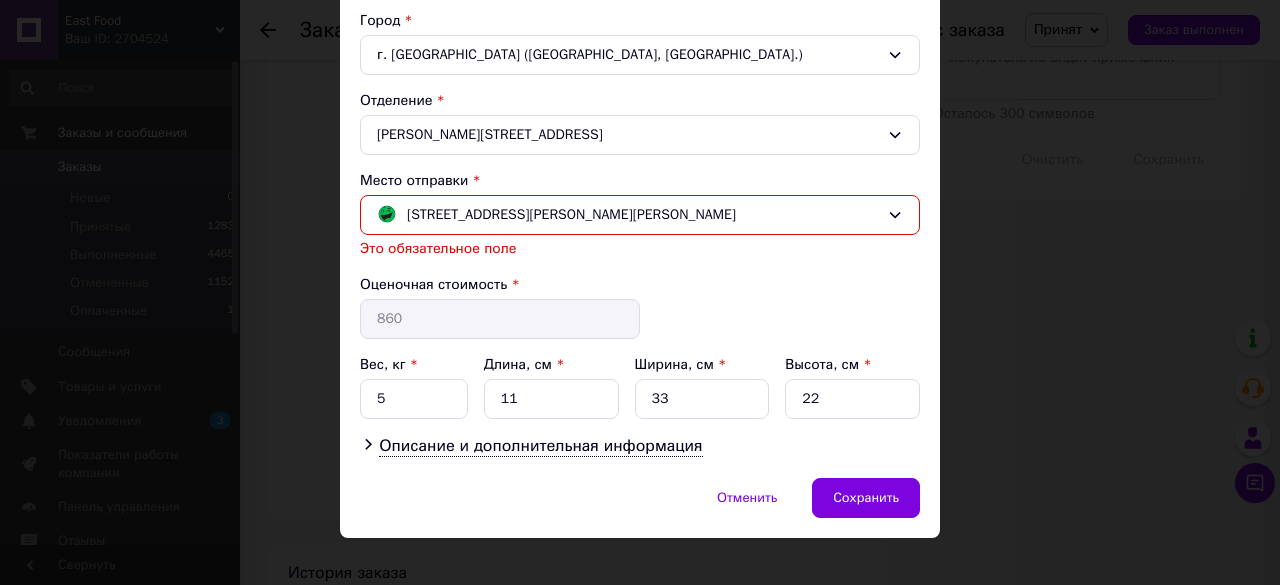 scroll, scrollTop: 555, scrollLeft: 0, axis: vertical 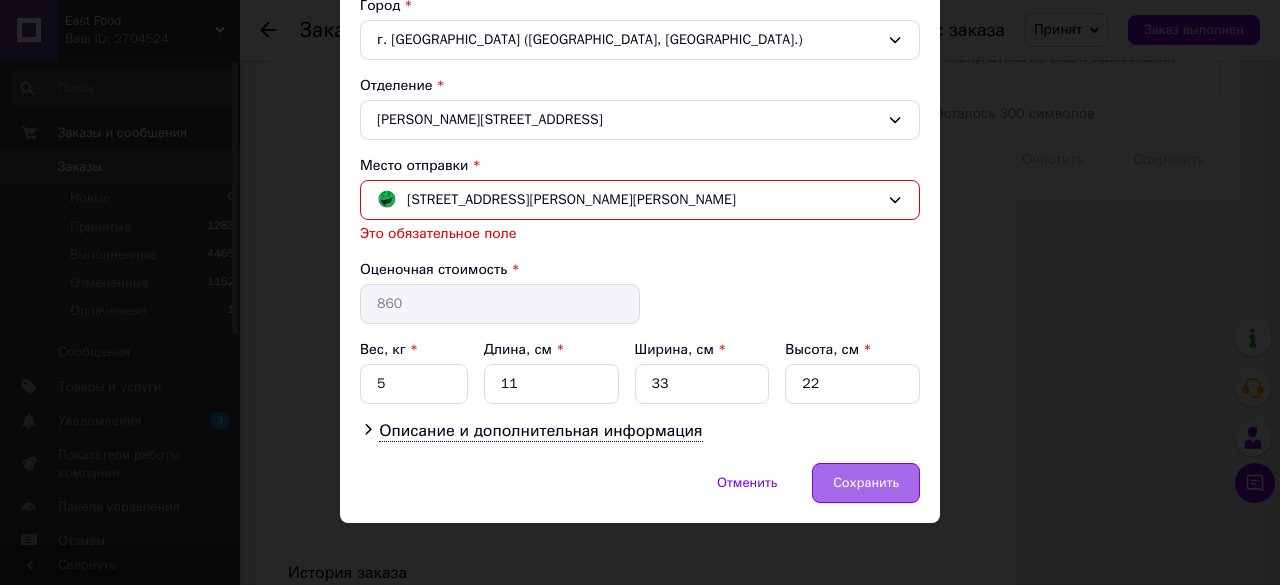 click on "Сохранить" at bounding box center [866, 483] 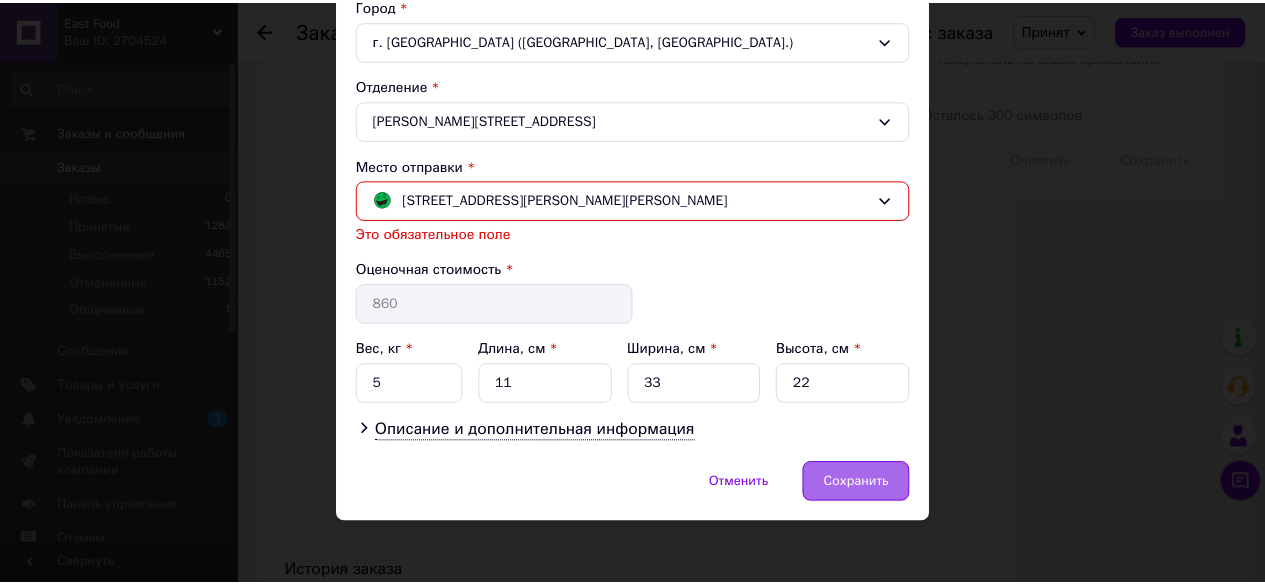 scroll, scrollTop: 531, scrollLeft: 0, axis: vertical 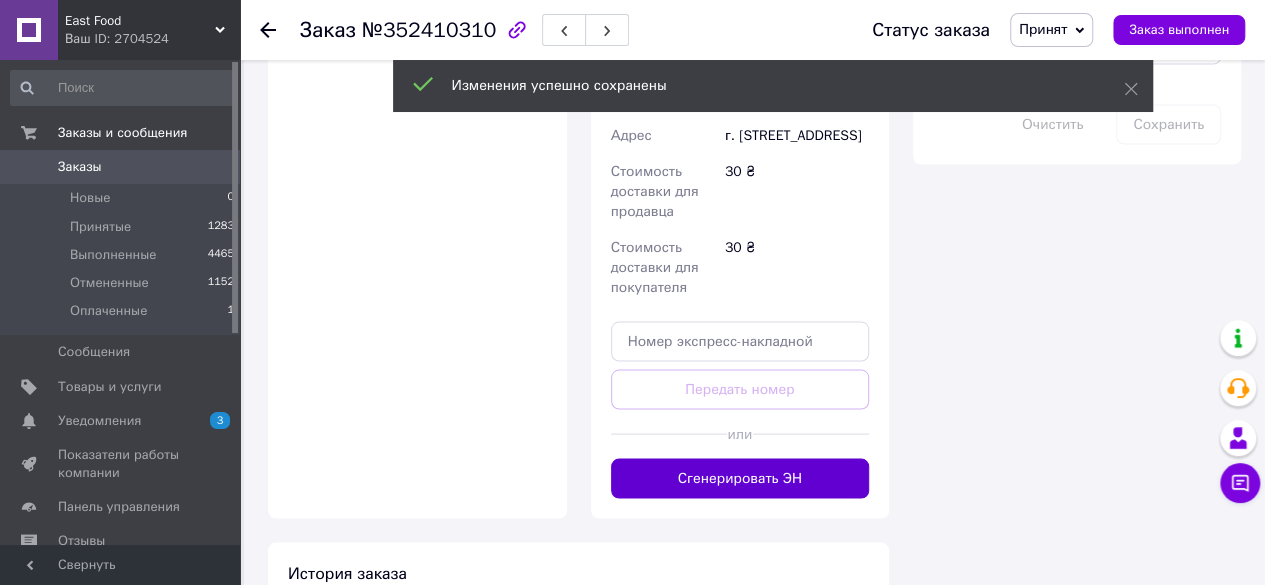 click on "Сгенерировать ЭН" at bounding box center (740, 478) 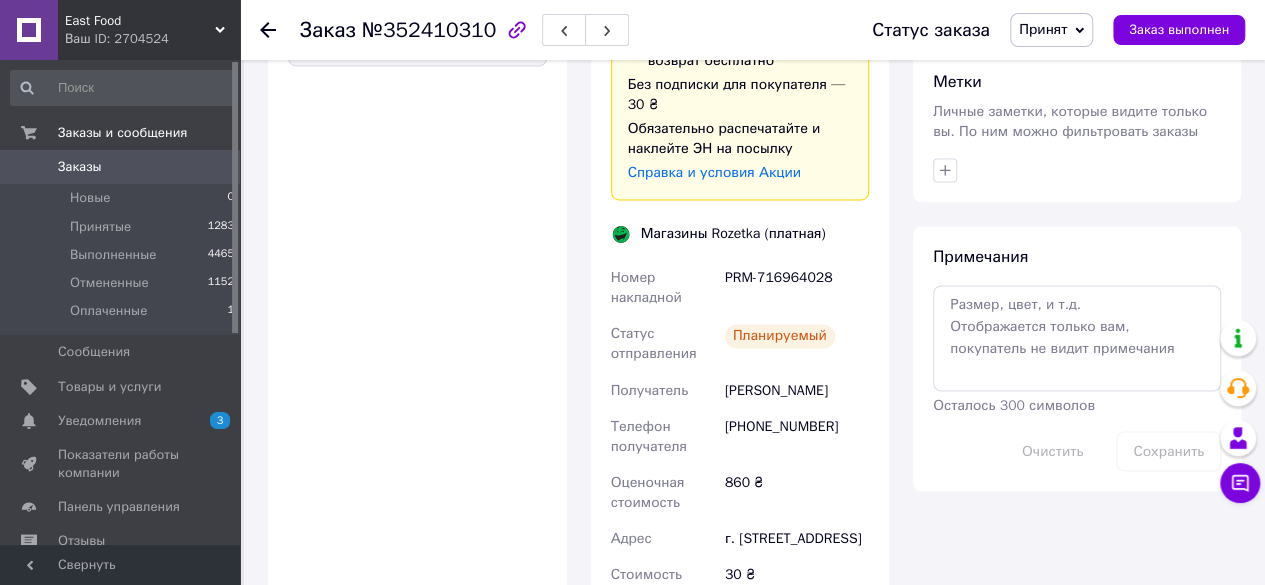 scroll, scrollTop: 1500, scrollLeft: 0, axis: vertical 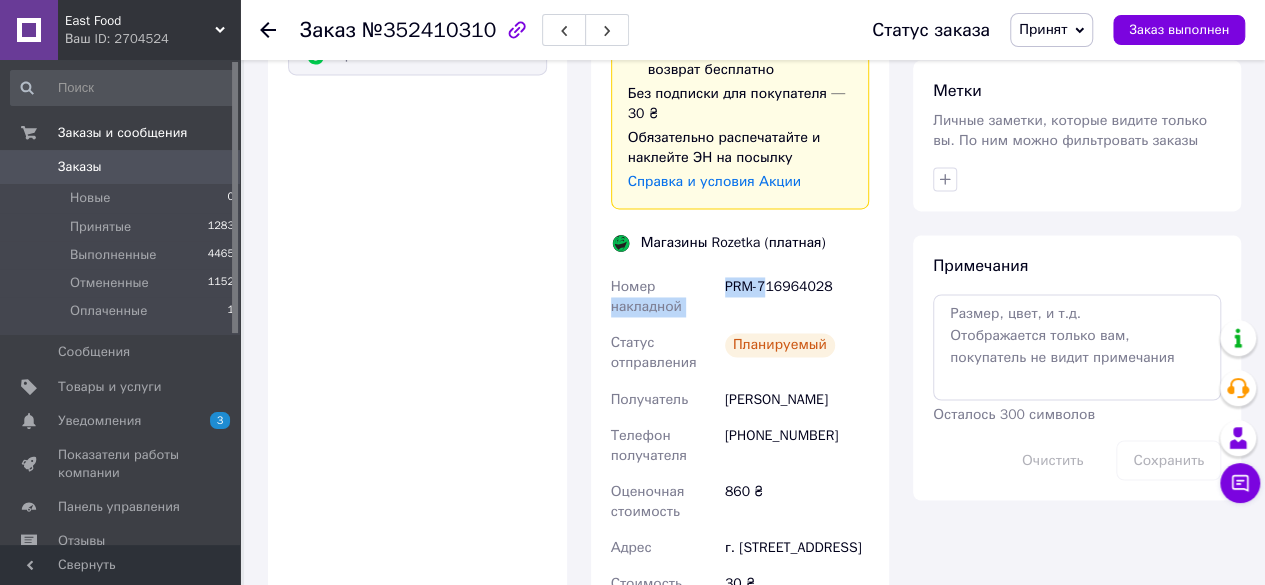 drag, startPoint x: 718, startPoint y: 265, endPoint x: 769, endPoint y: 271, distance: 51.351727 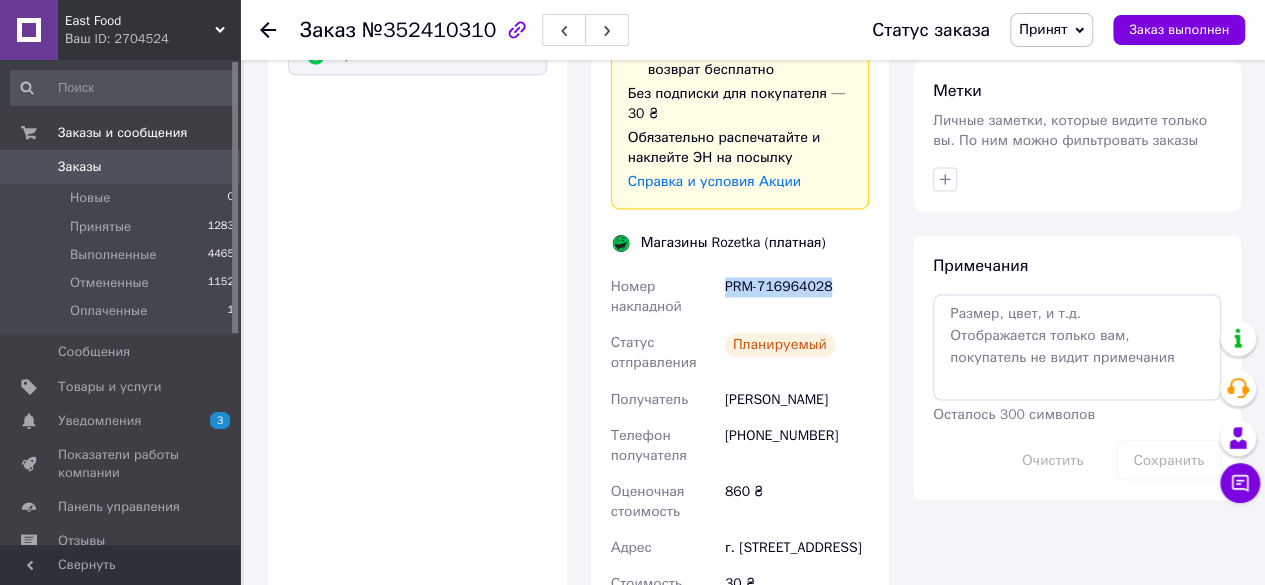 drag, startPoint x: 722, startPoint y: 267, endPoint x: 841, endPoint y: 275, distance: 119.26861 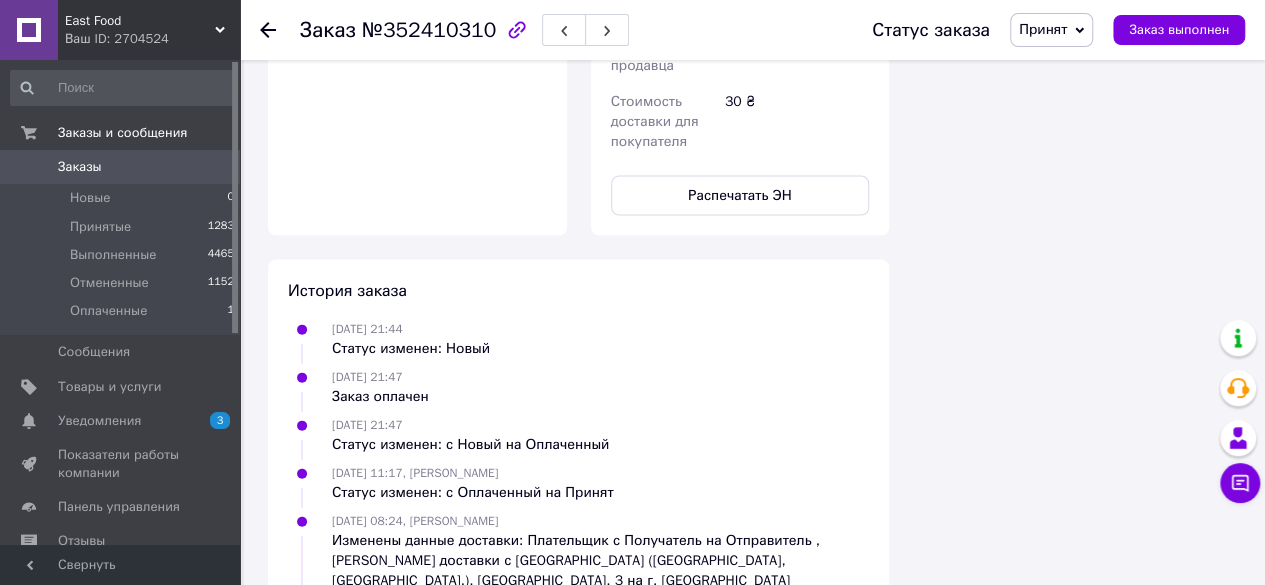 scroll, scrollTop: 2000, scrollLeft: 0, axis: vertical 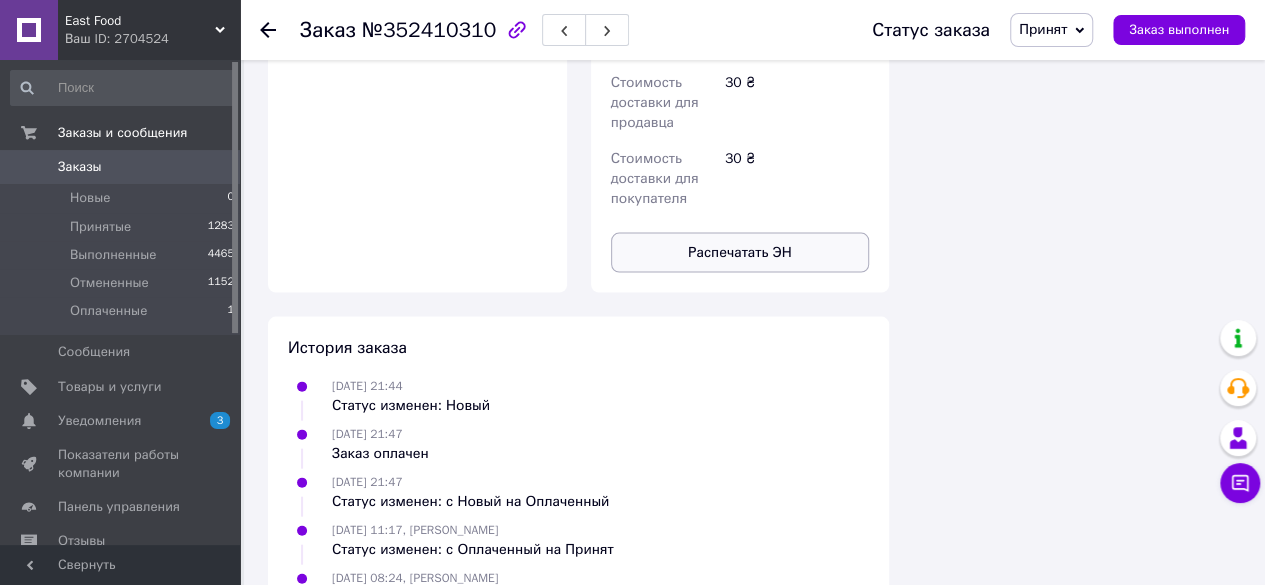 click on "Распечатать ЭН" at bounding box center [740, 253] 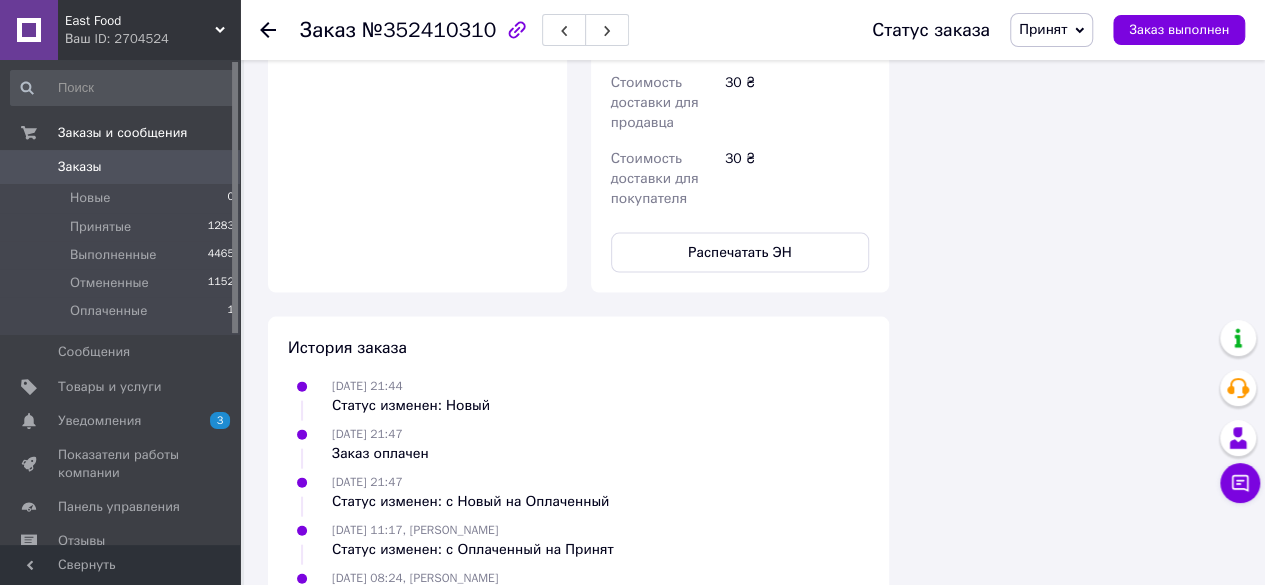 click 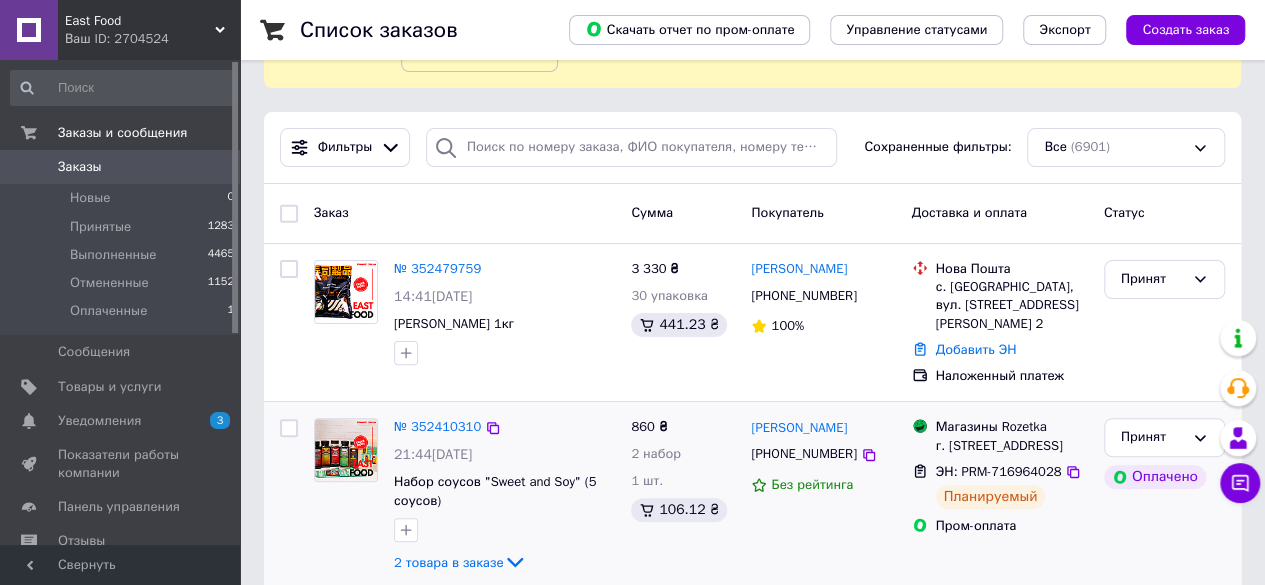 scroll, scrollTop: 100, scrollLeft: 0, axis: vertical 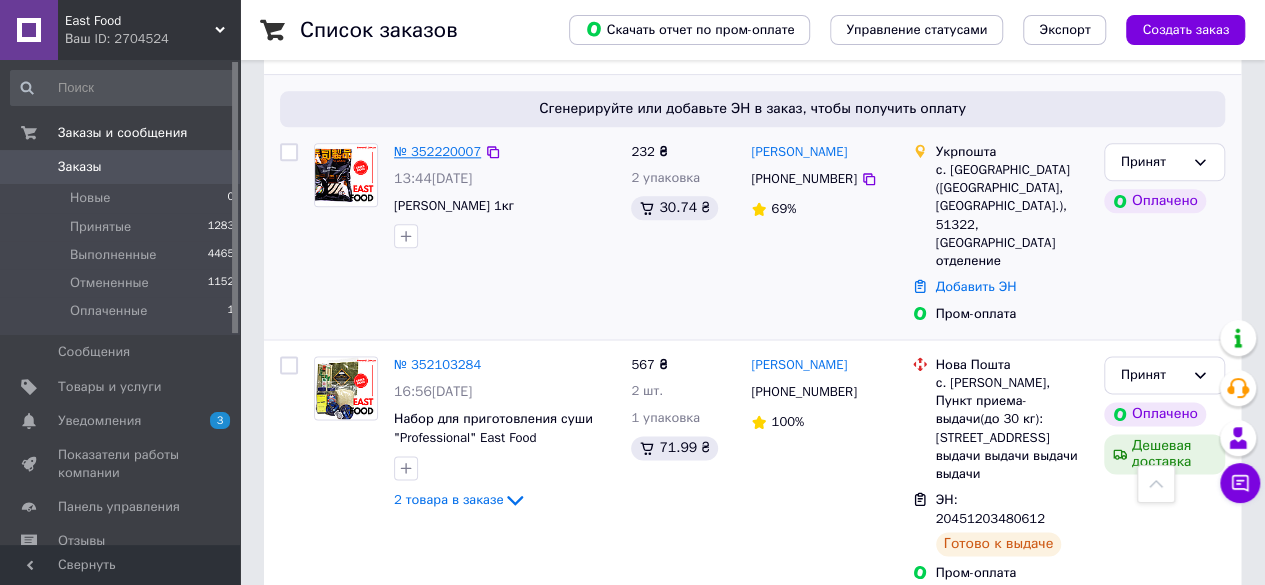 click on "№ 352220007" at bounding box center [437, 151] 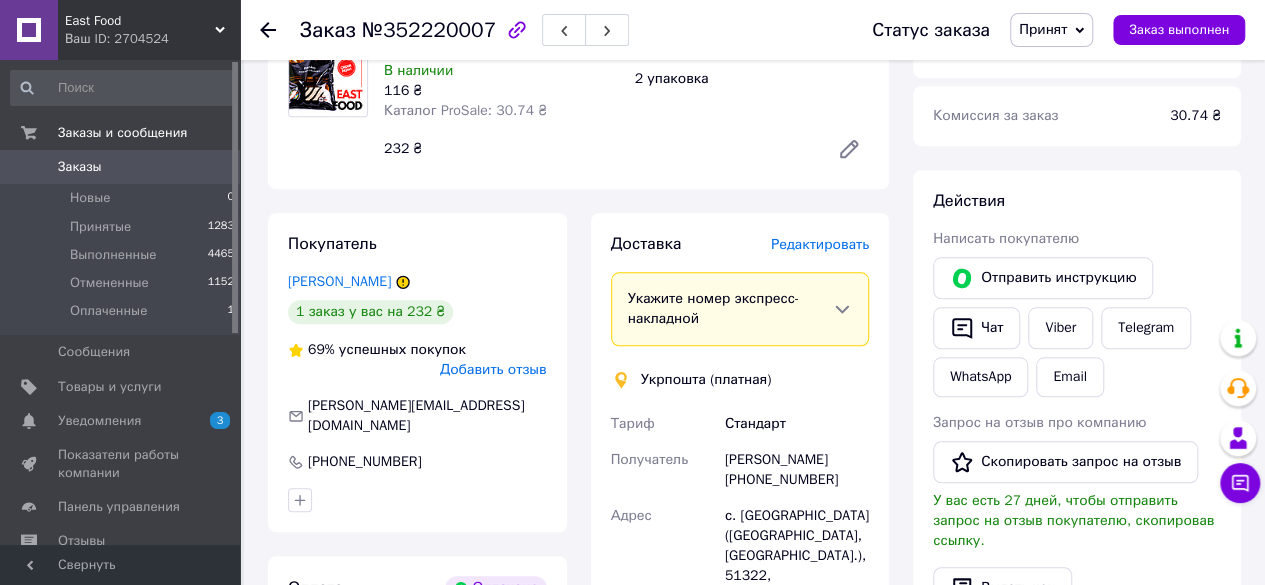 scroll, scrollTop: 900, scrollLeft: 0, axis: vertical 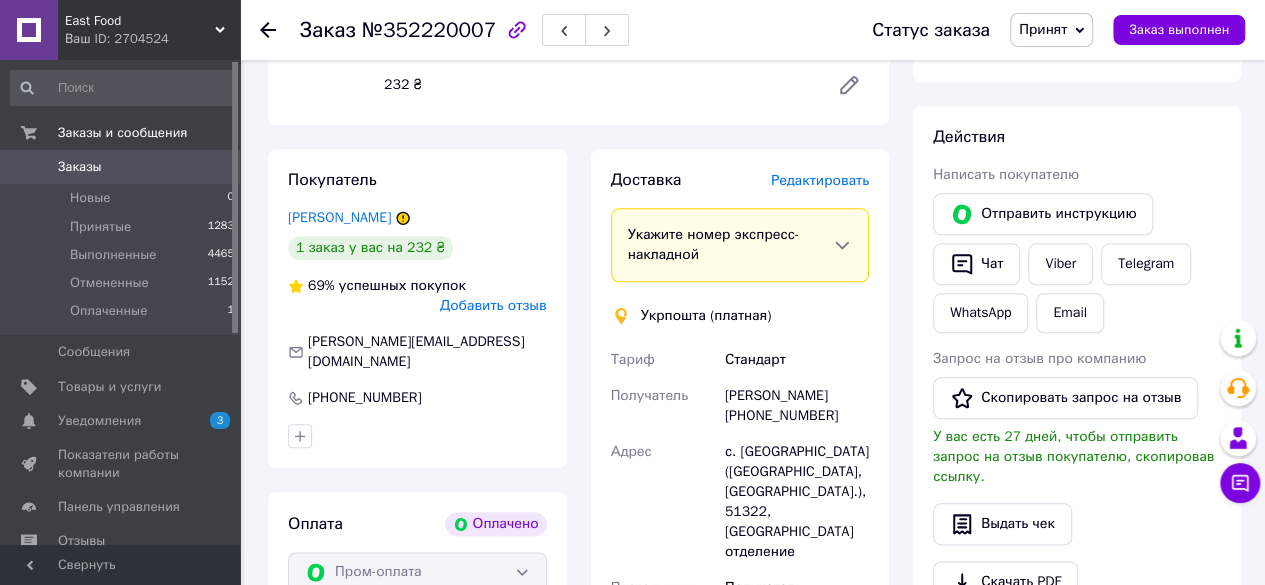 click 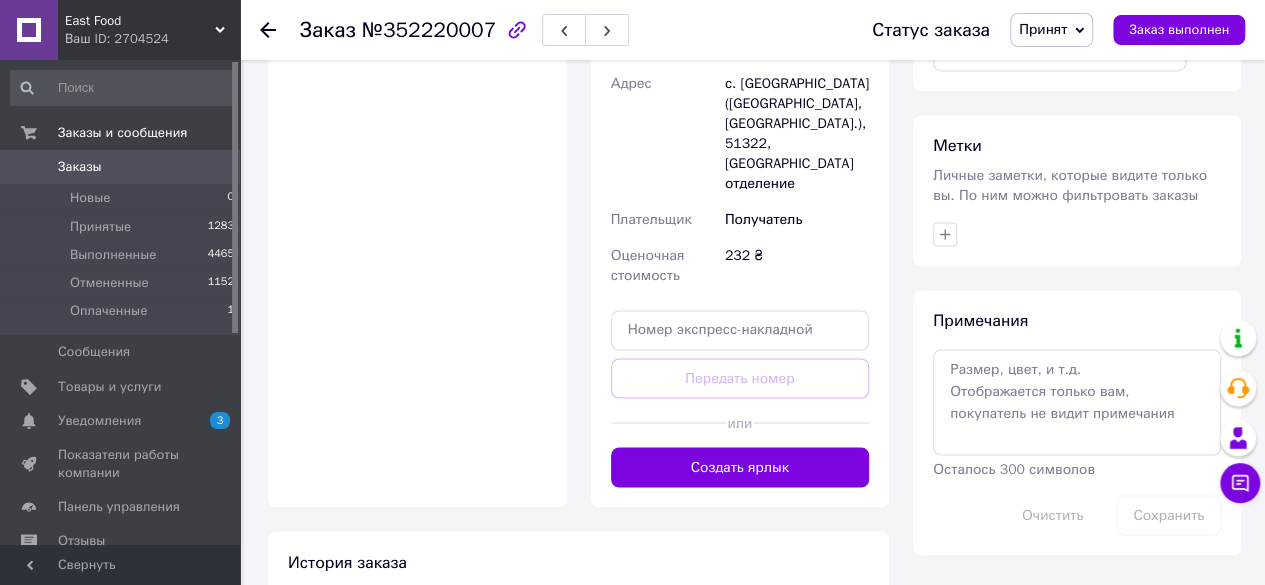 scroll, scrollTop: 1600, scrollLeft: 0, axis: vertical 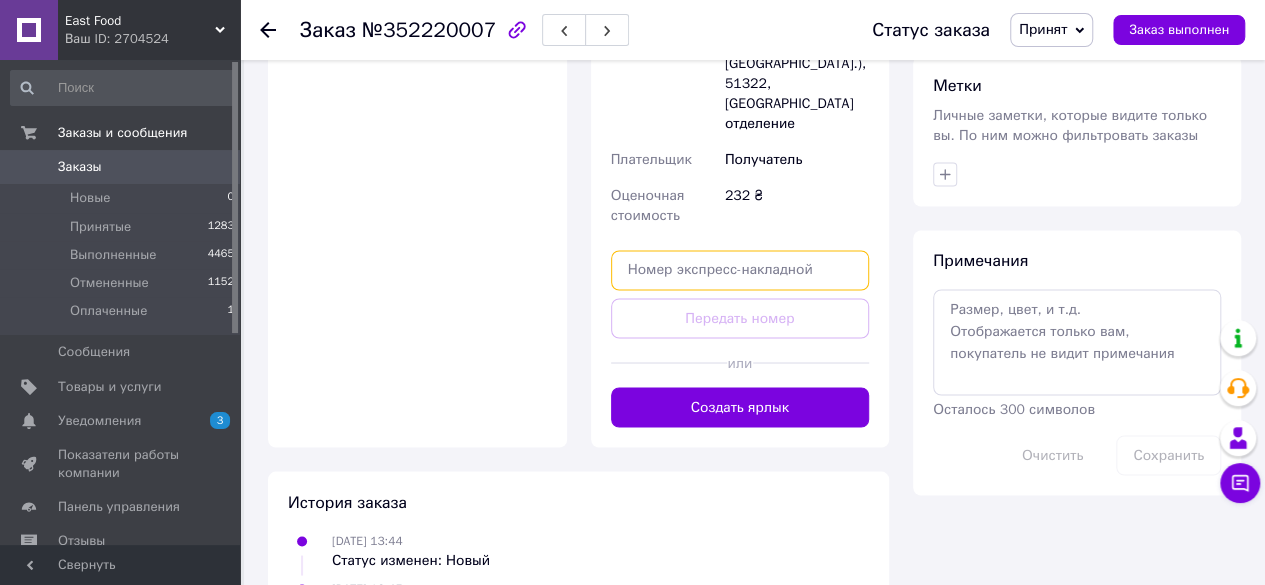 click at bounding box center [740, 270] 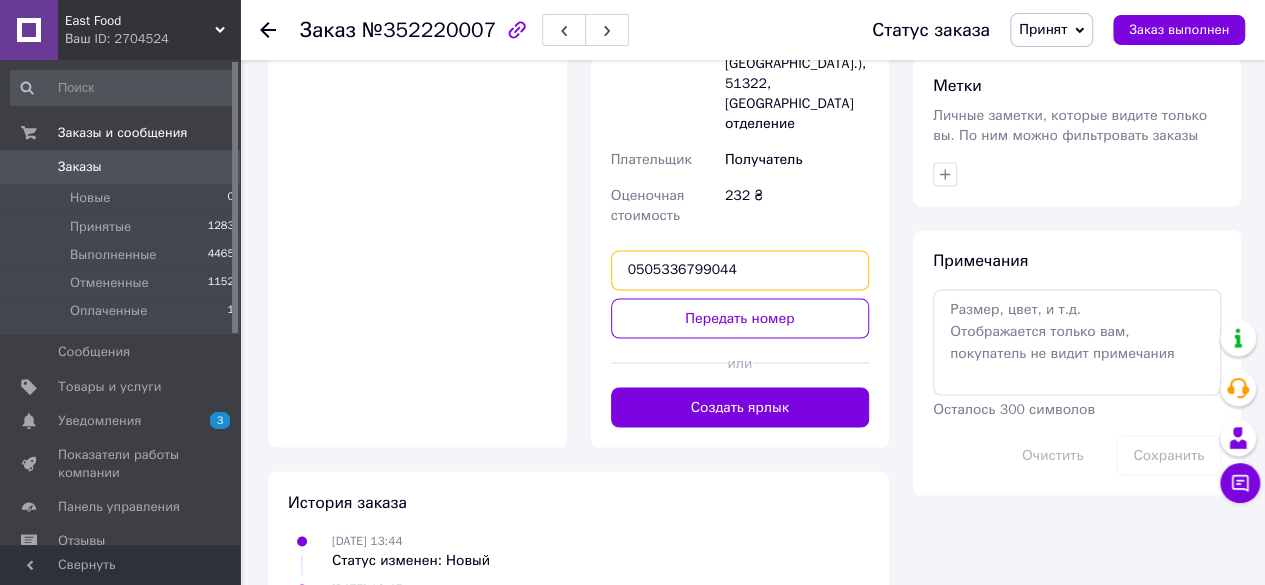 type on "0505336799044" 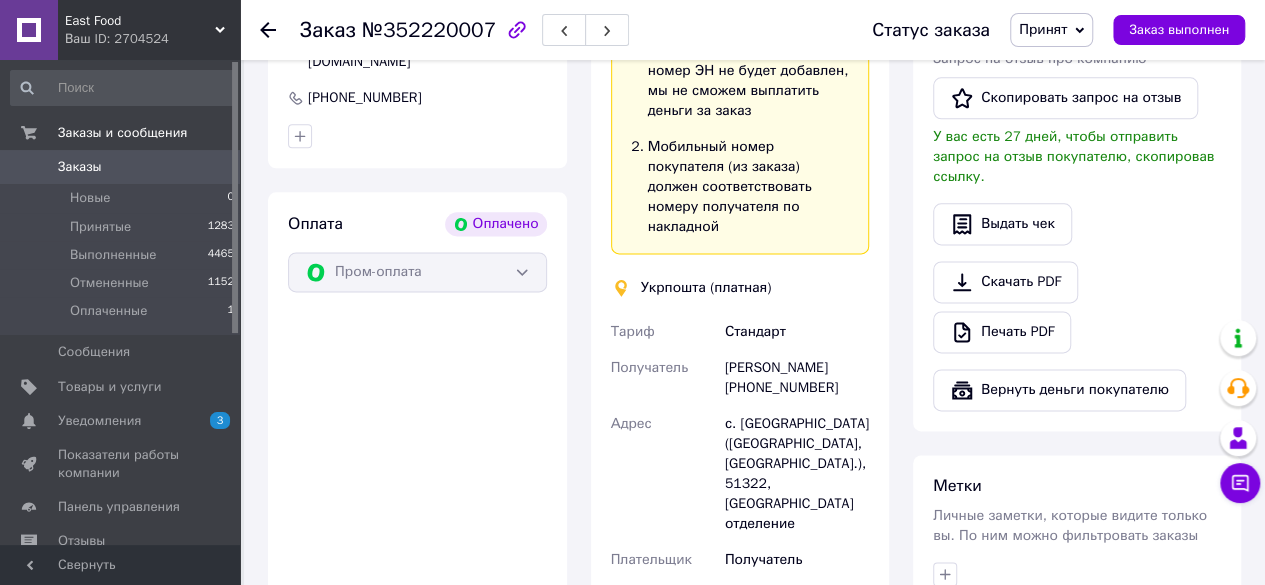 scroll, scrollTop: 1600, scrollLeft: 0, axis: vertical 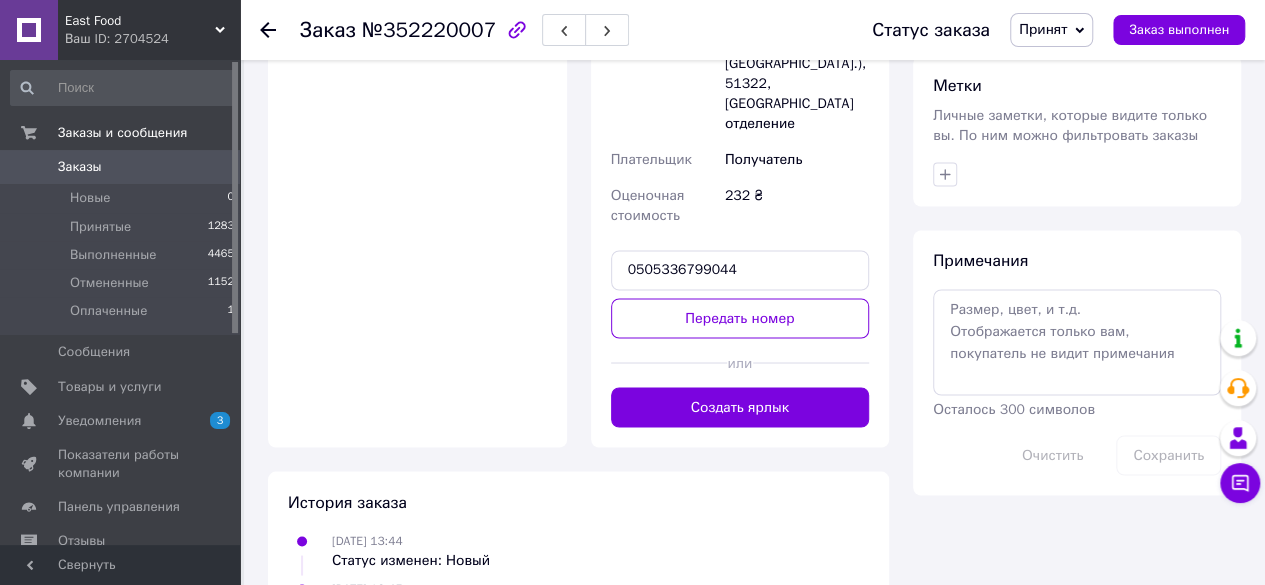 click on "Оплата Оплачено Пром-оплата" at bounding box center (417, 119) 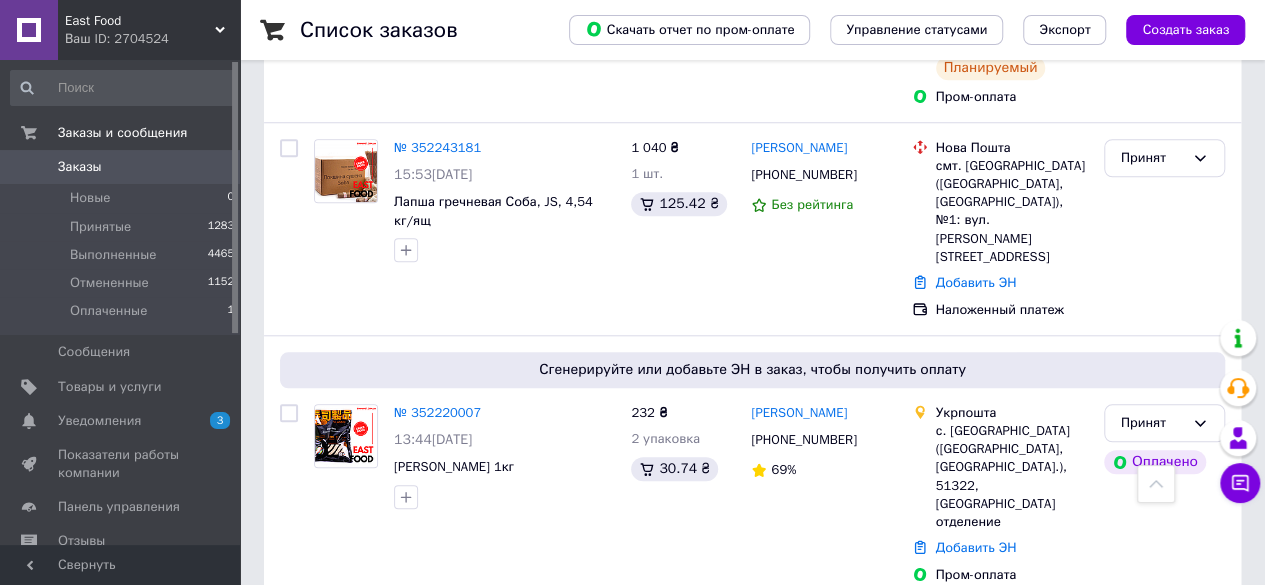 scroll, scrollTop: 900, scrollLeft: 0, axis: vertical 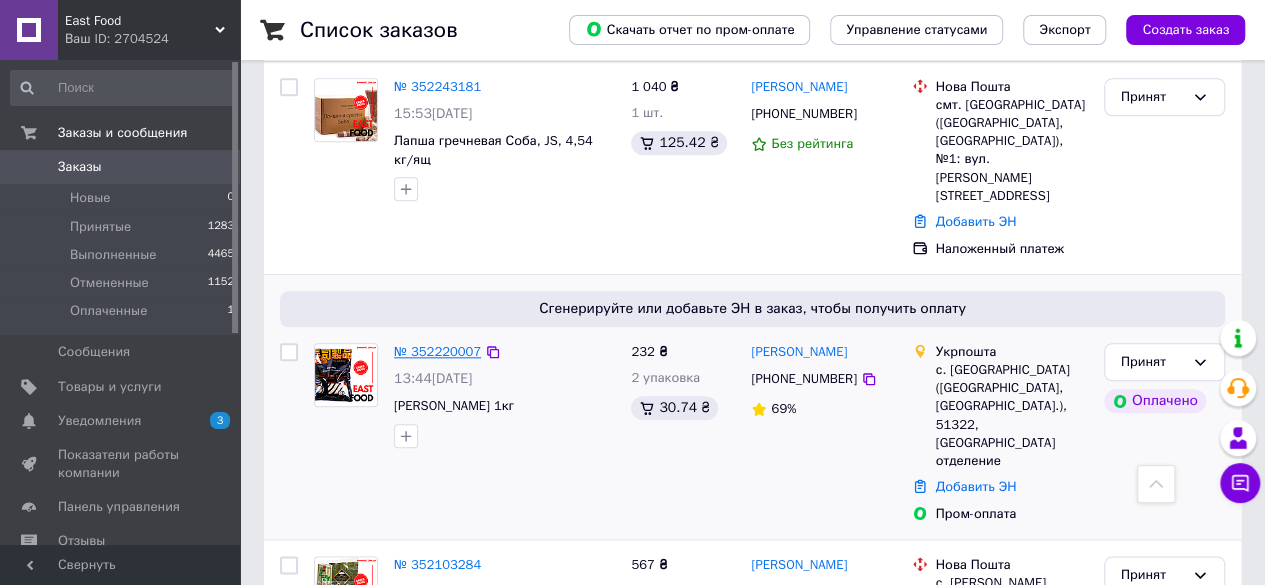 click on "№ 352220007" at bounding box center [437, 351] 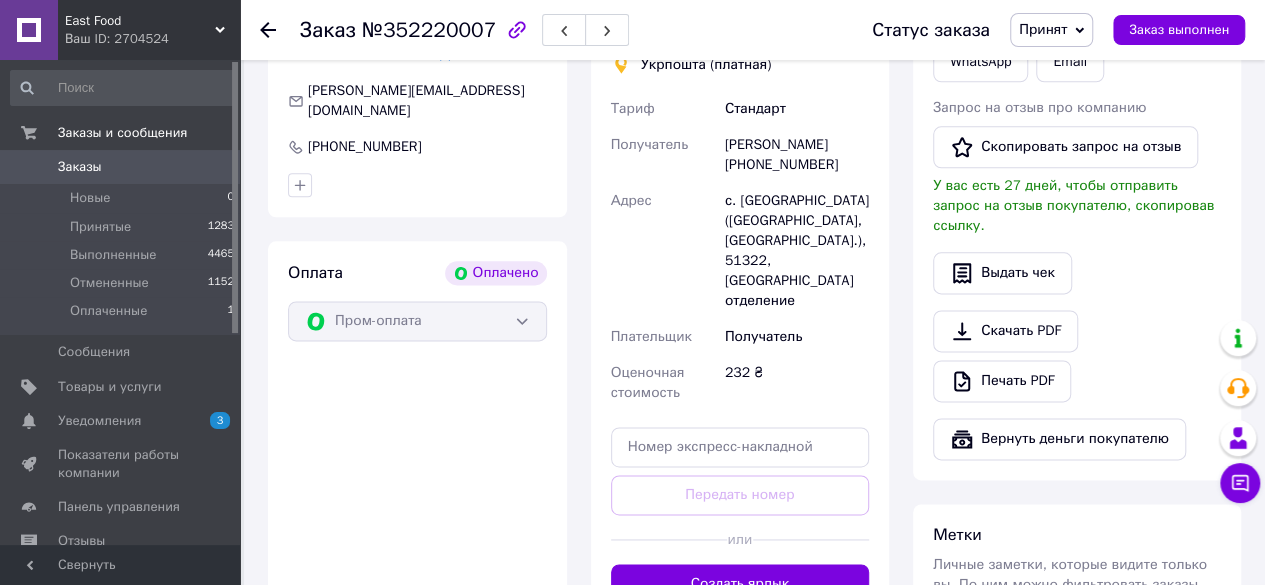 scroll, scrollTop: 1200, scrollLeft: 0, axis: vertical 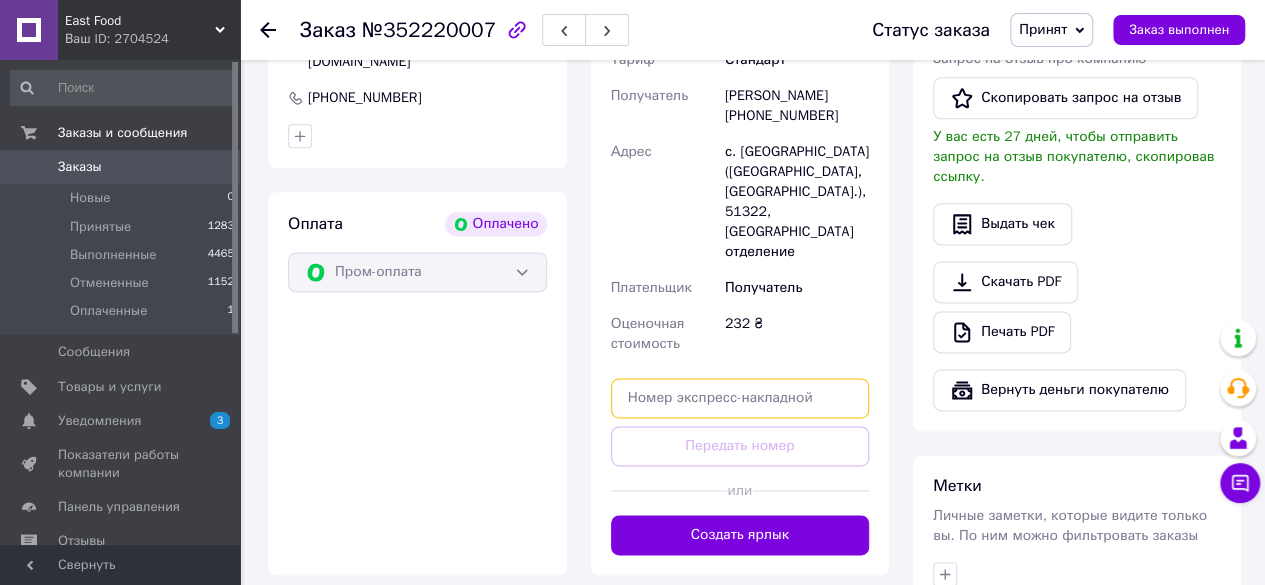 click at bounding box center (740, 398) 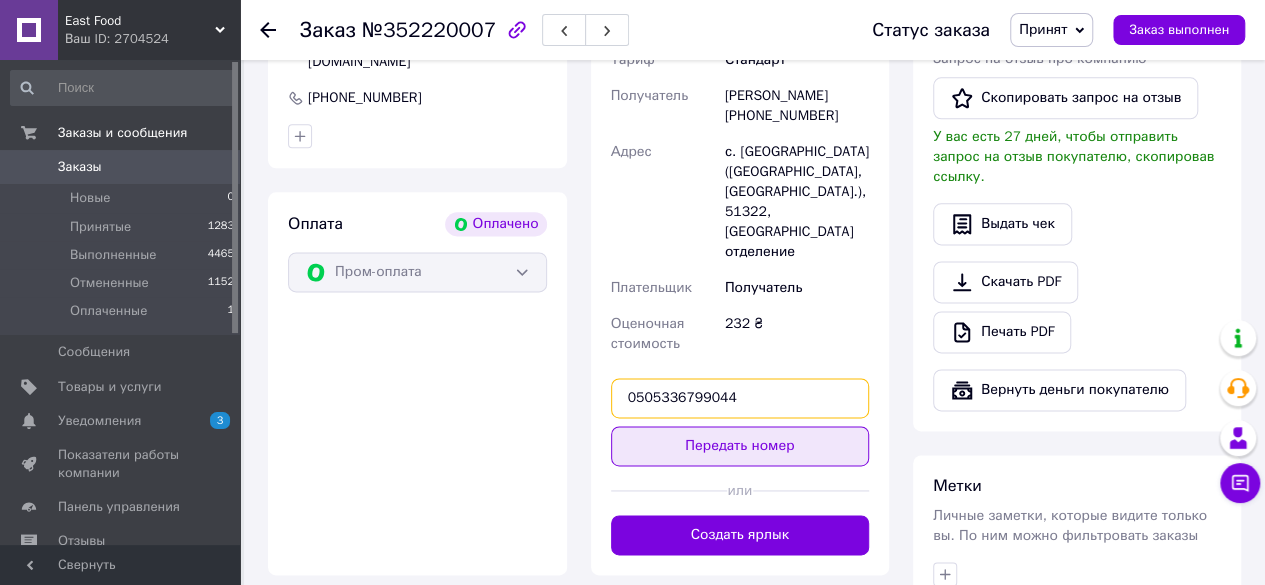 type on "0505336799044" 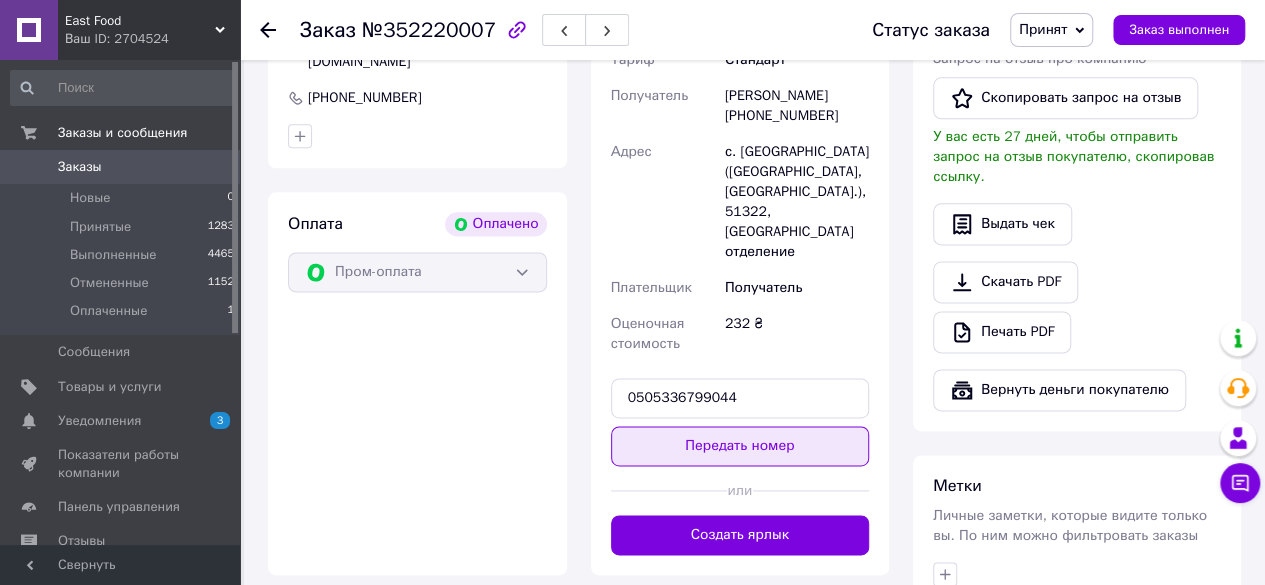 click on "Передать номер" at bounding box center (740, 446) 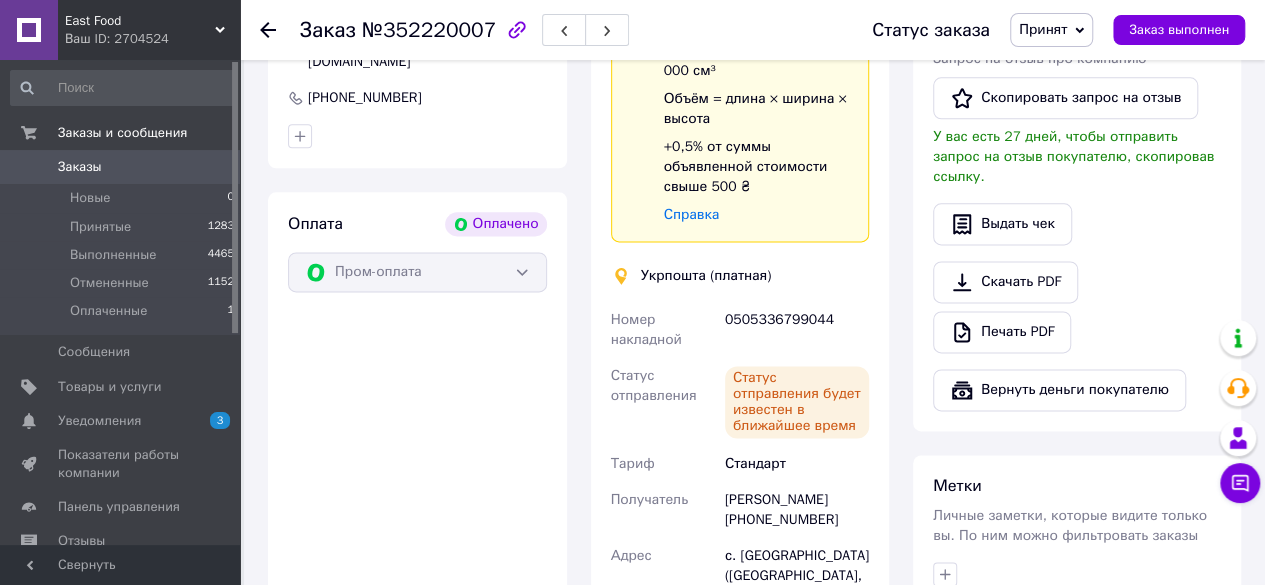 click 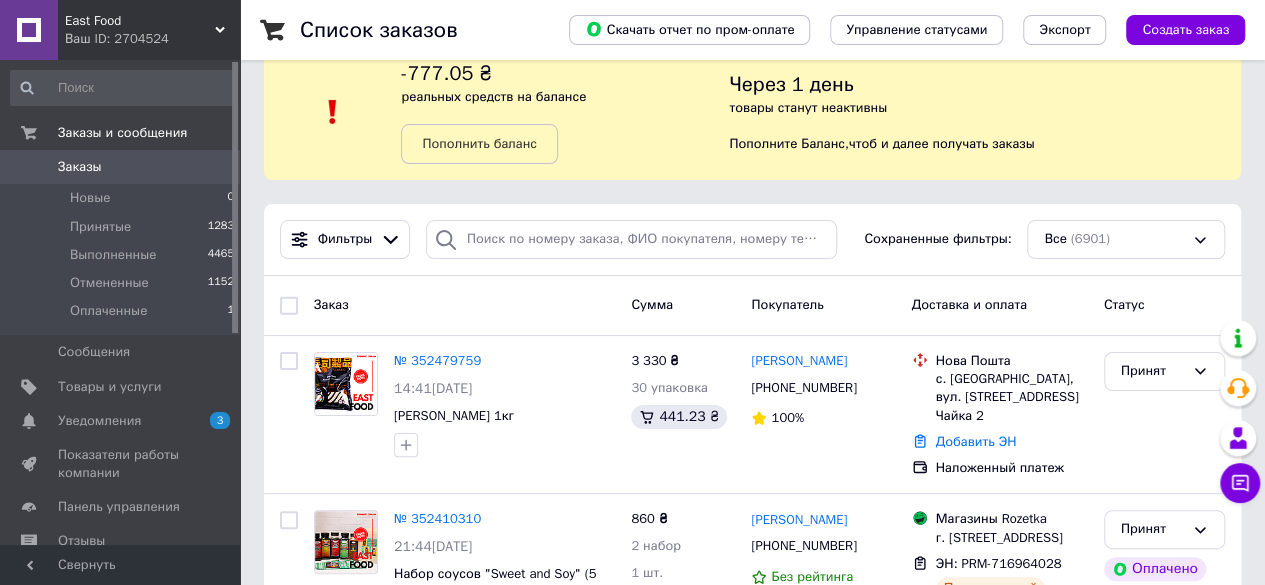 scroll, scrollTop: 0, scrollLeft: 0, axis: both 